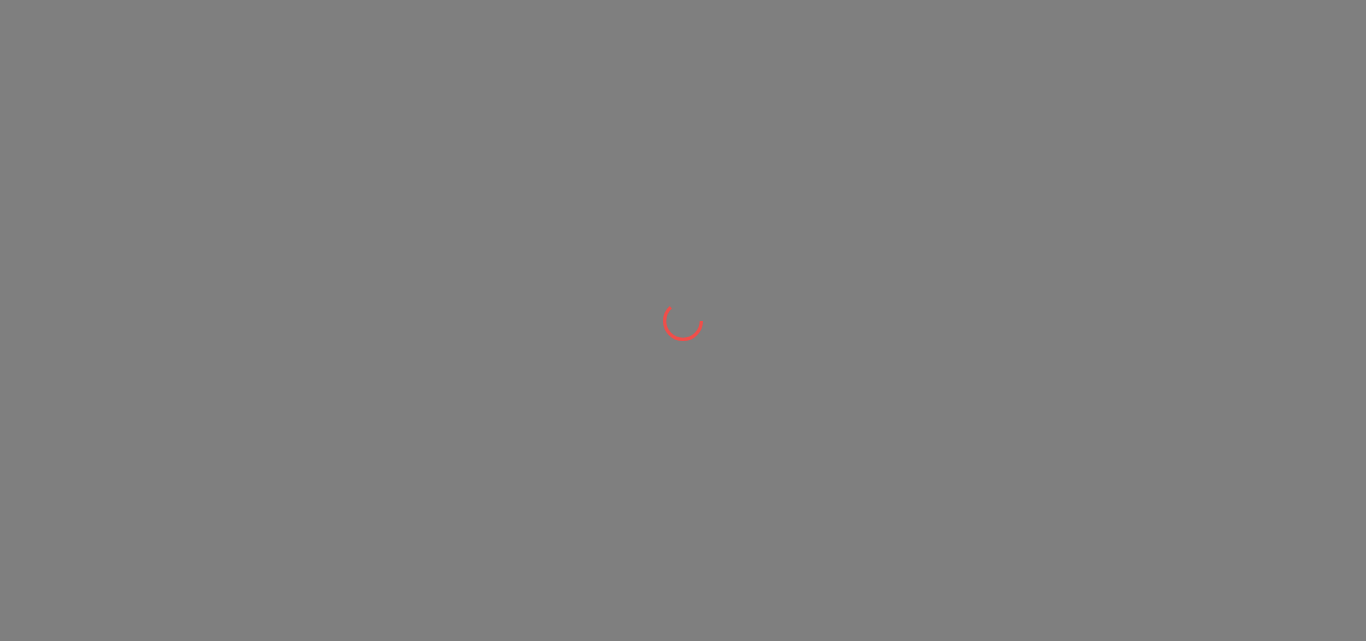 scroll, scrollTop: 0, scrollLeft: 0, axis: both 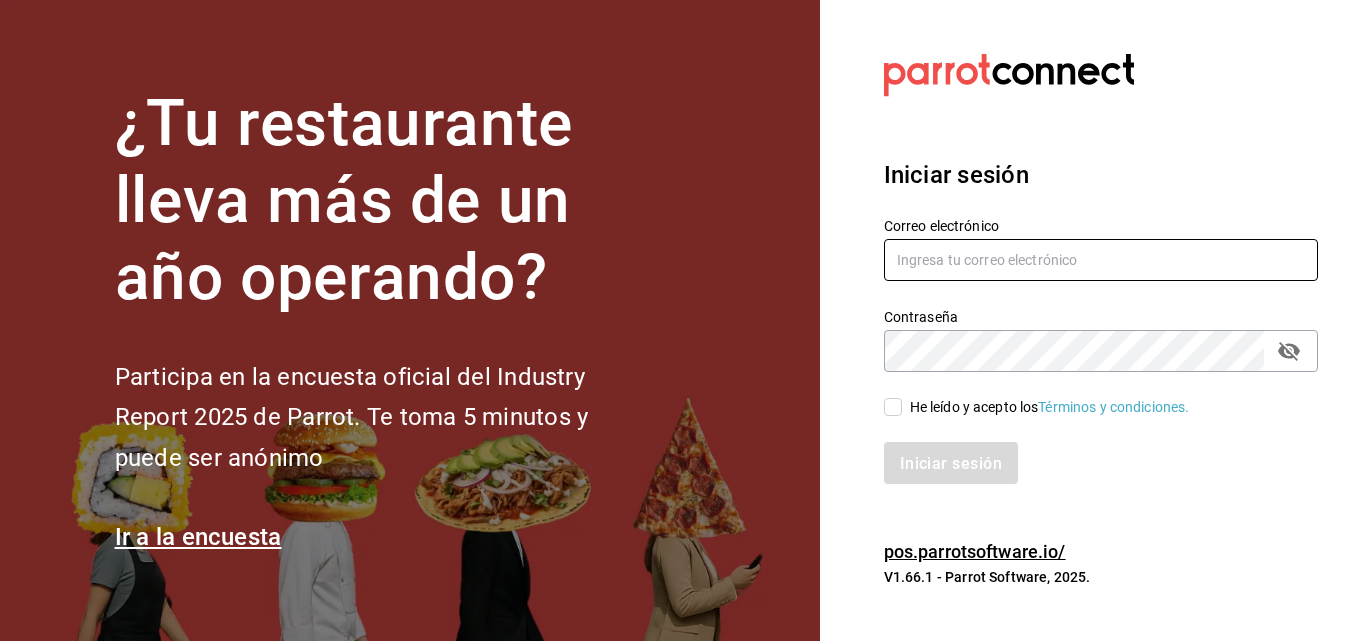 click at bounding box center [1101, 260] 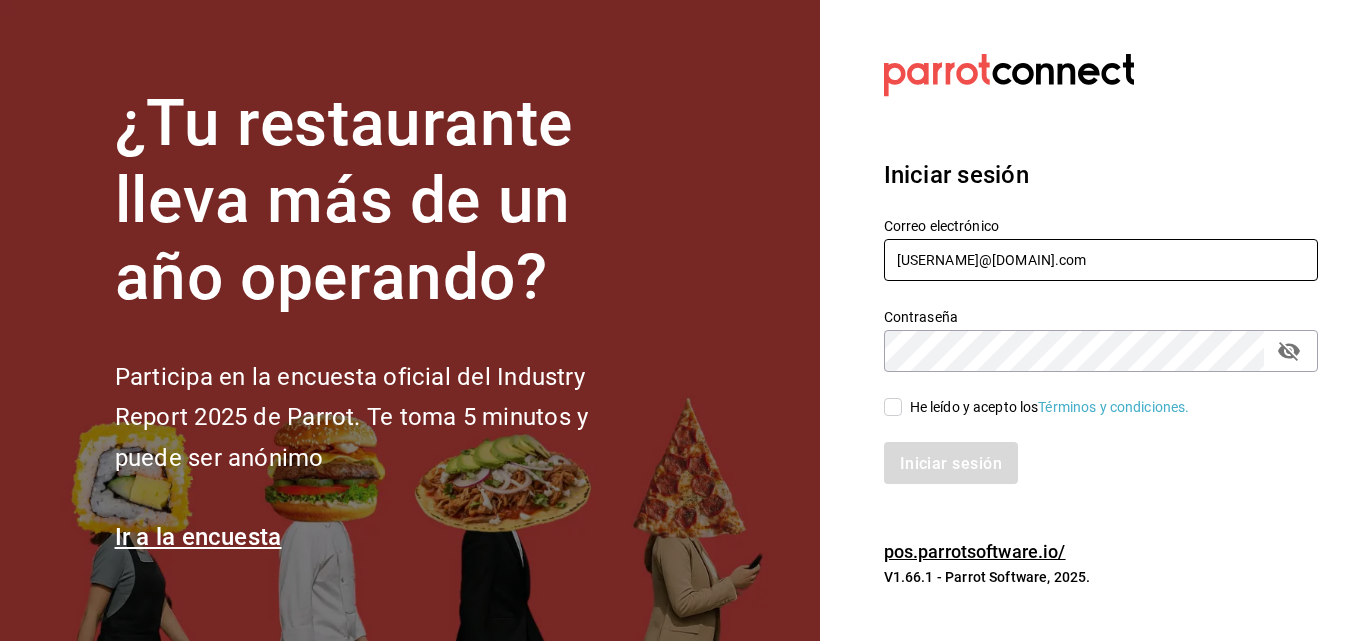 type on "[USERNAME]@[DOMAIN].com" 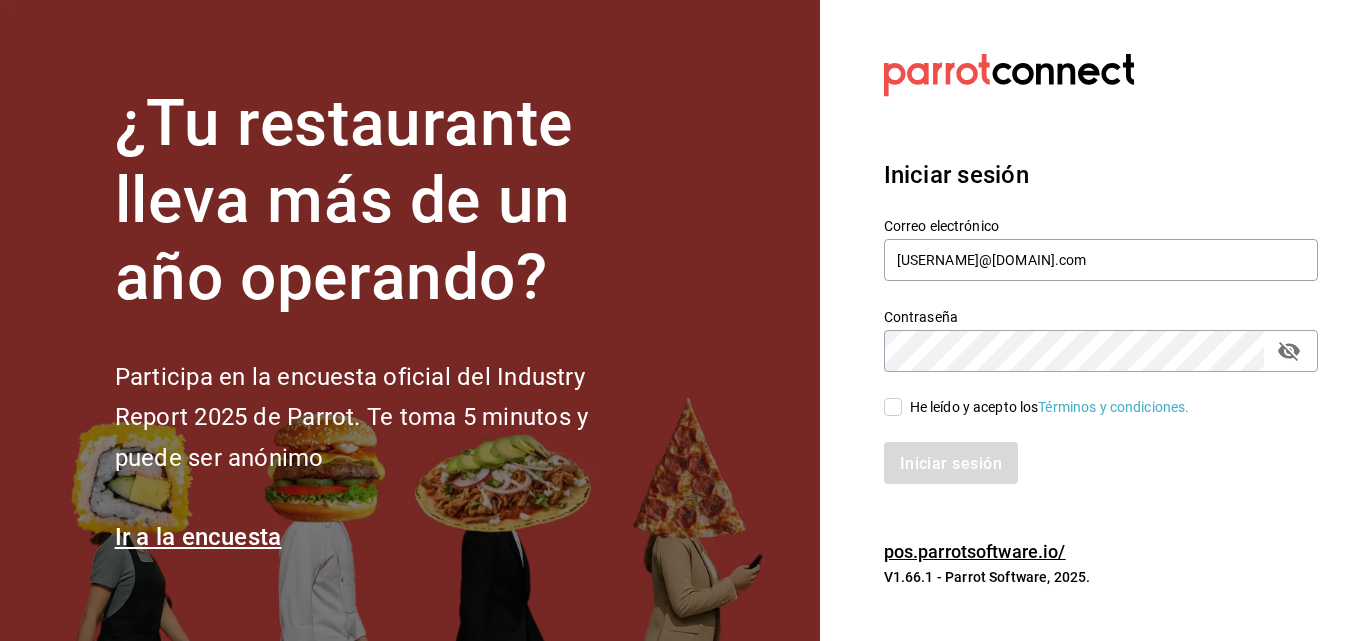 click on "He leído y acepto los  Términos y condiciones." at bounding box center [893, 407] 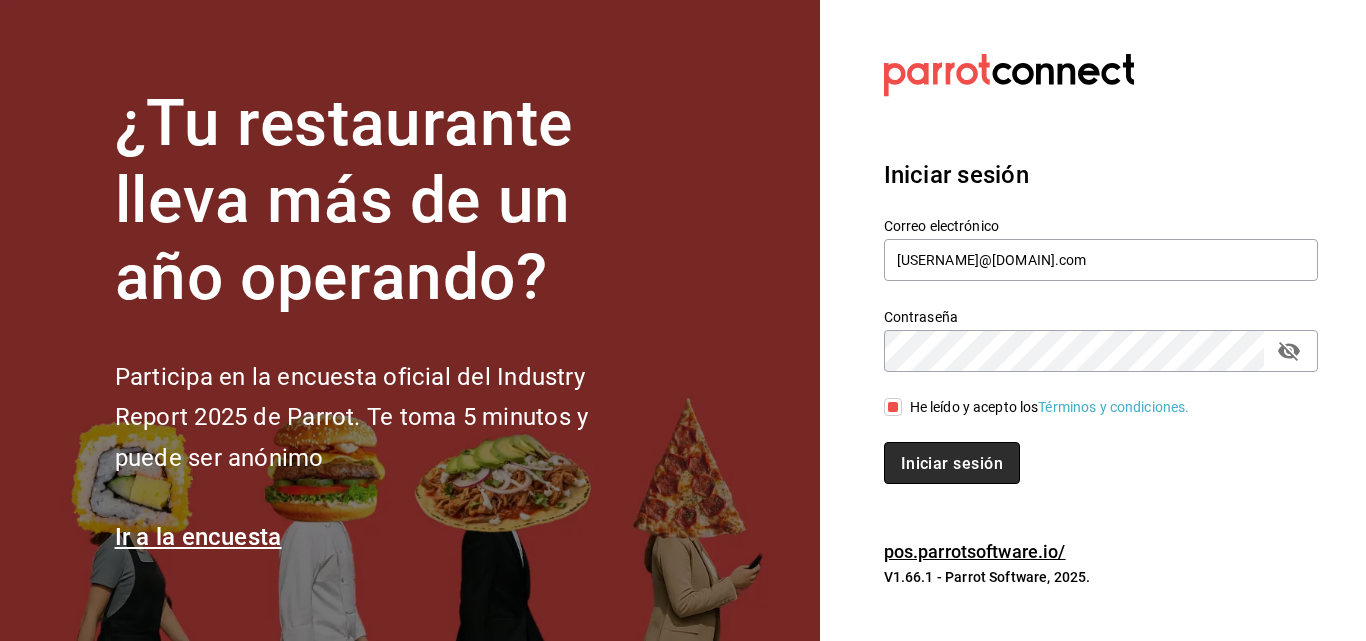 click on "Iniciar sesión" at bounding box center (952, 462) 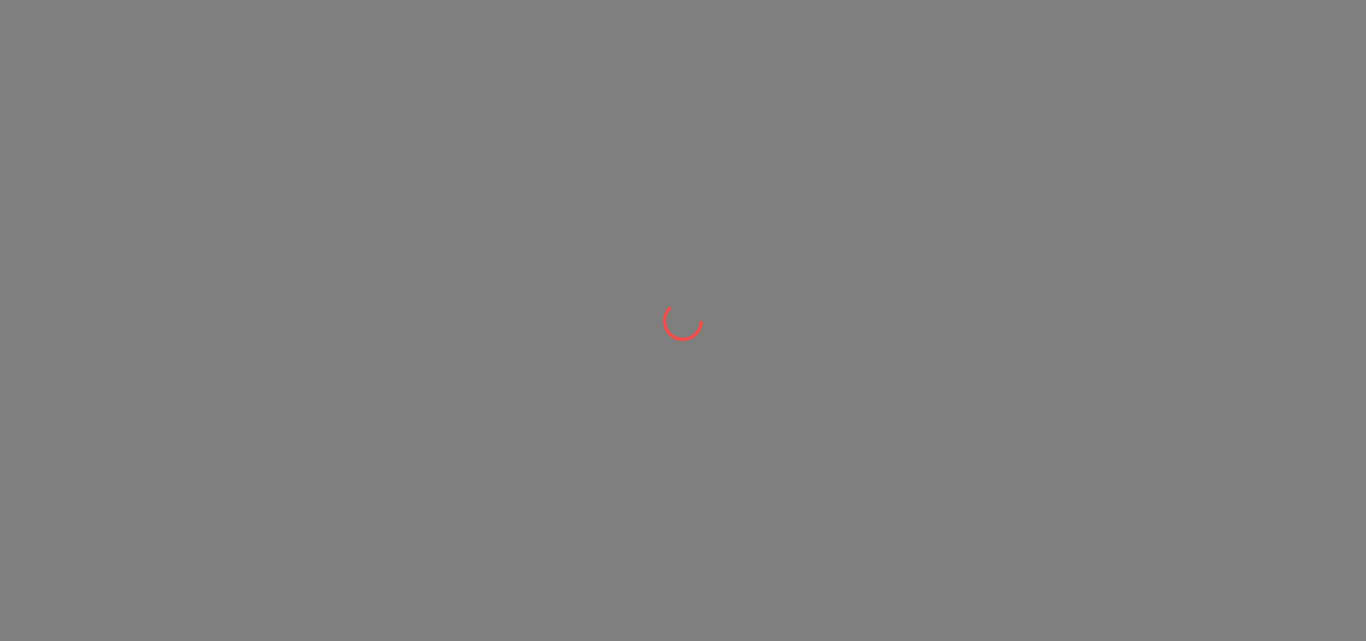 scroll, scrollTop: 0, scrollLeft: 0, axis: both 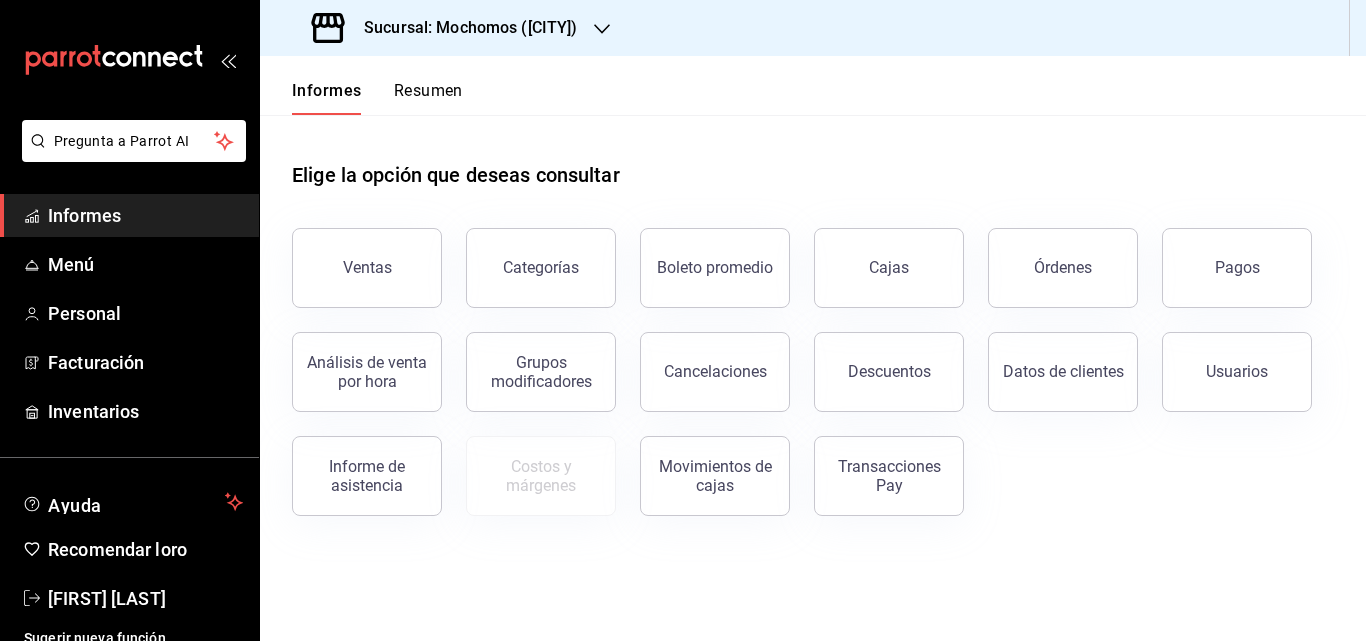 click on "Informes Resumen" at bounding box center (813, 85) 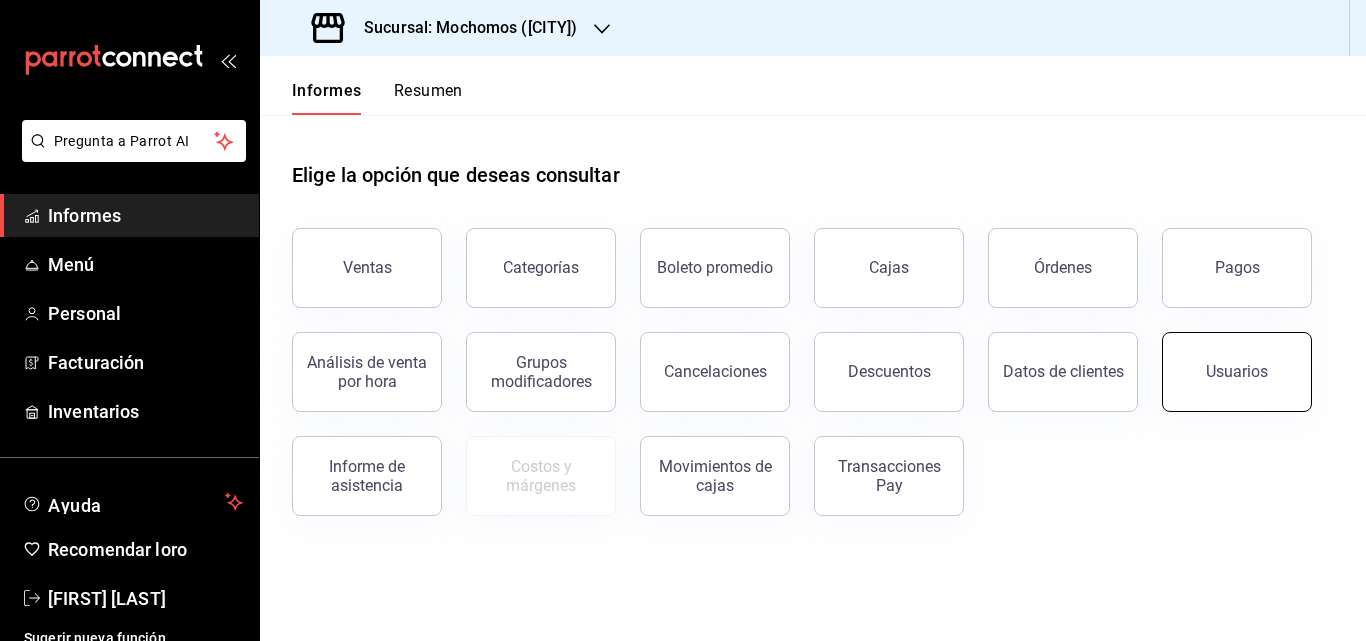 click on "Usuarios" at bounding box center [1237, 371] 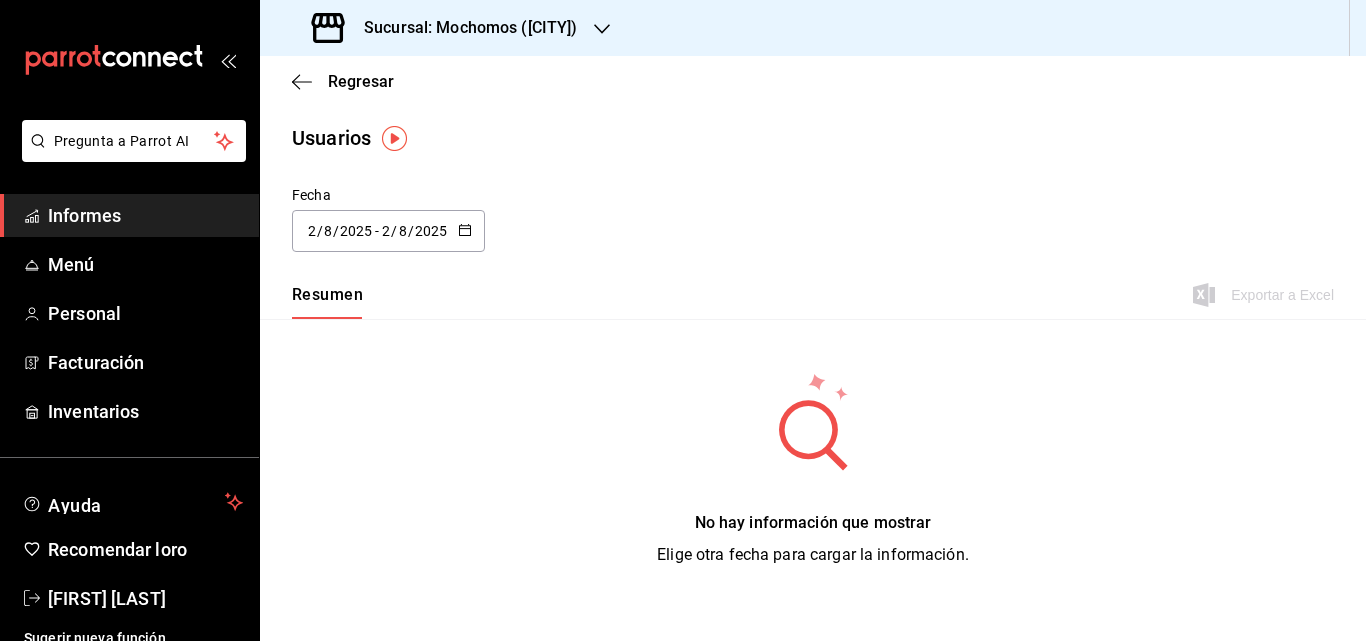 click on "Informes" at bounding box center (84, 215) 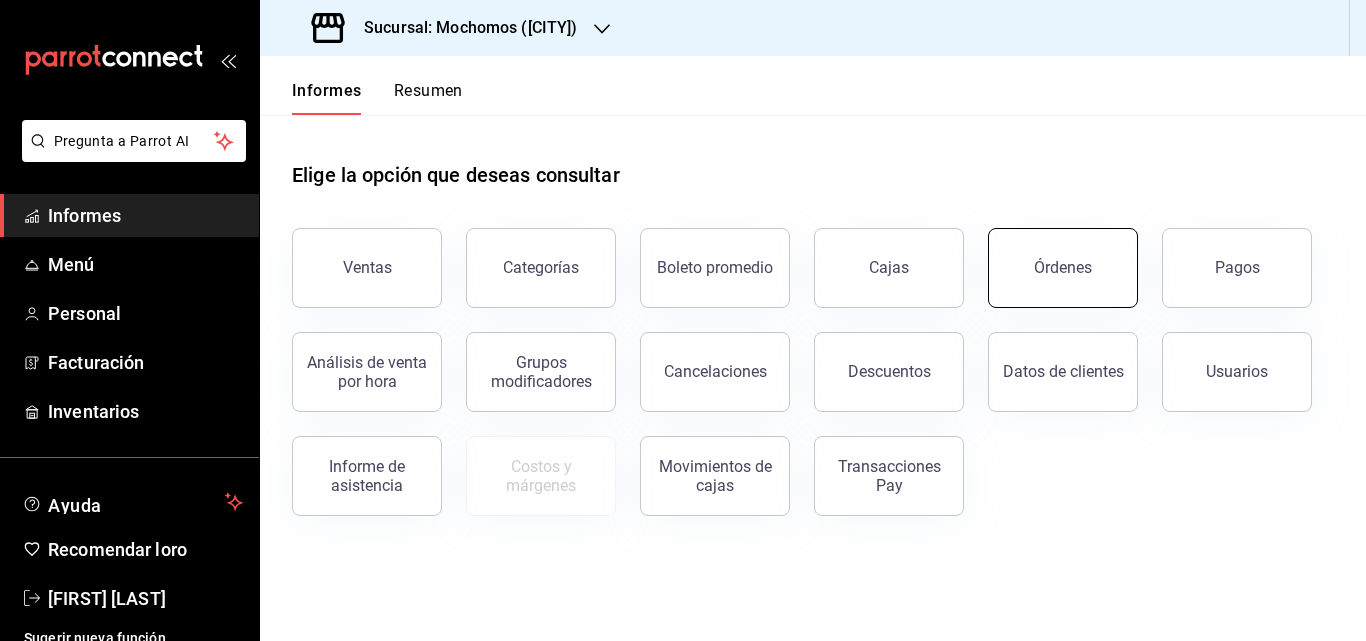 click on "Órdenes" at bounding box center (1063, 267) 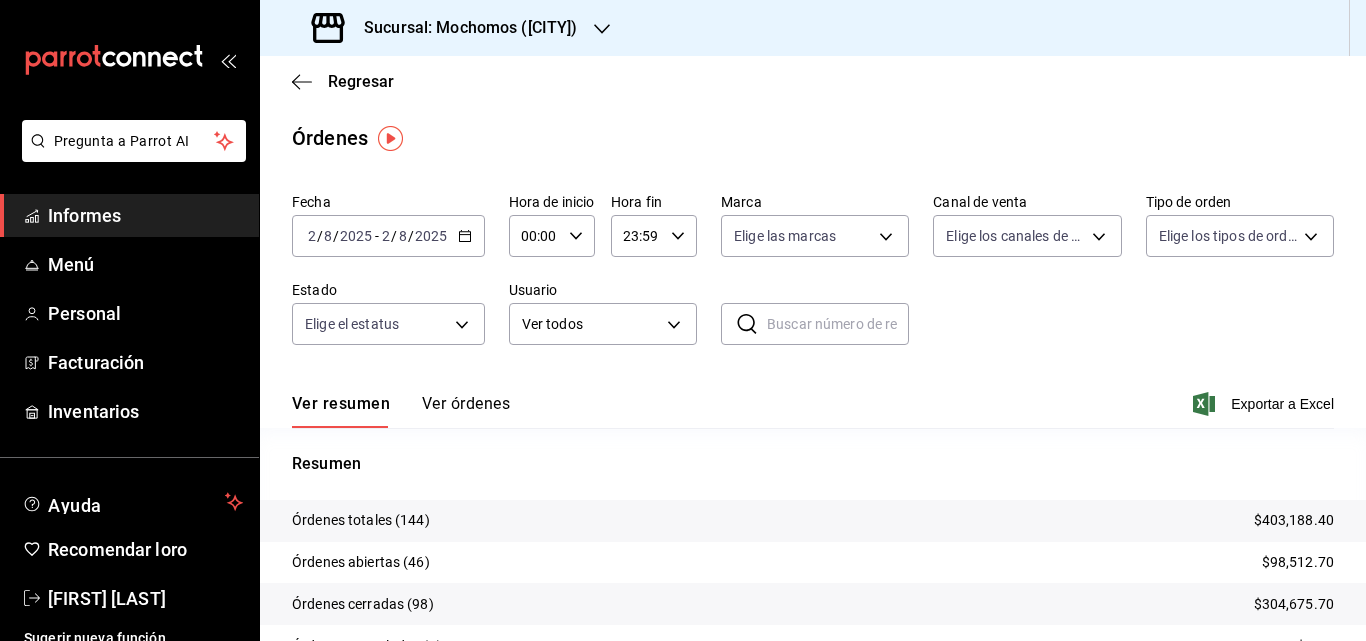 click 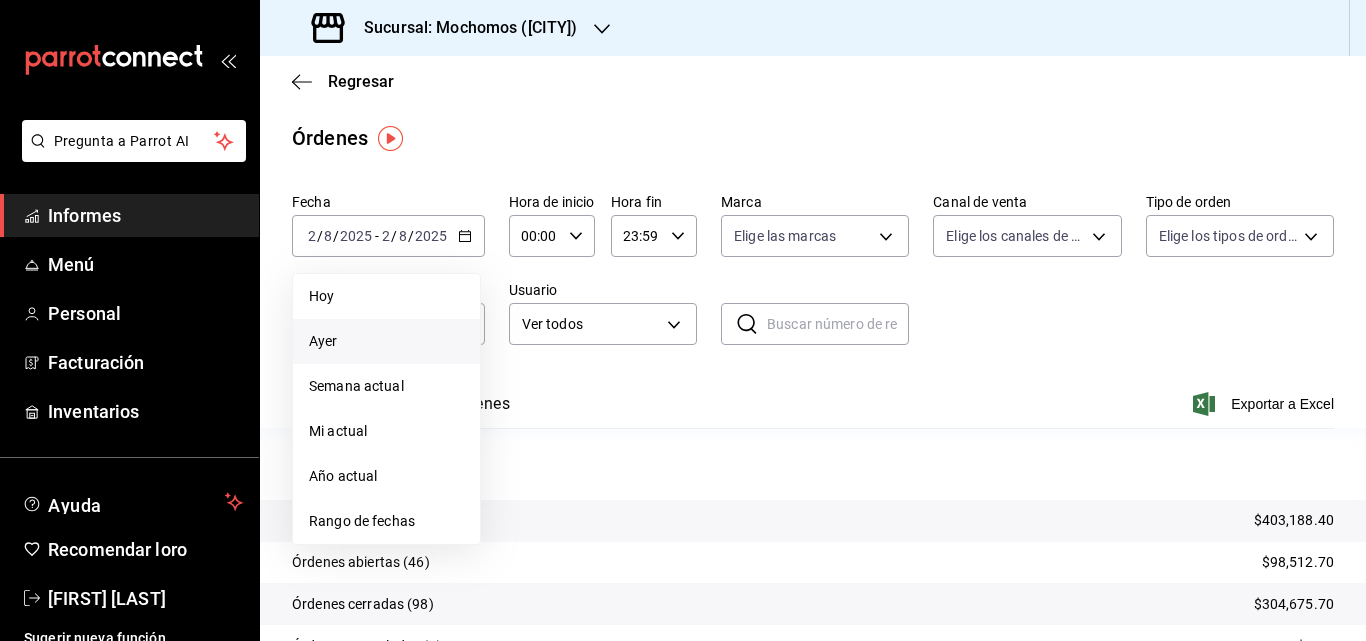 click on "Ayer" at bounding box center (323, 341) 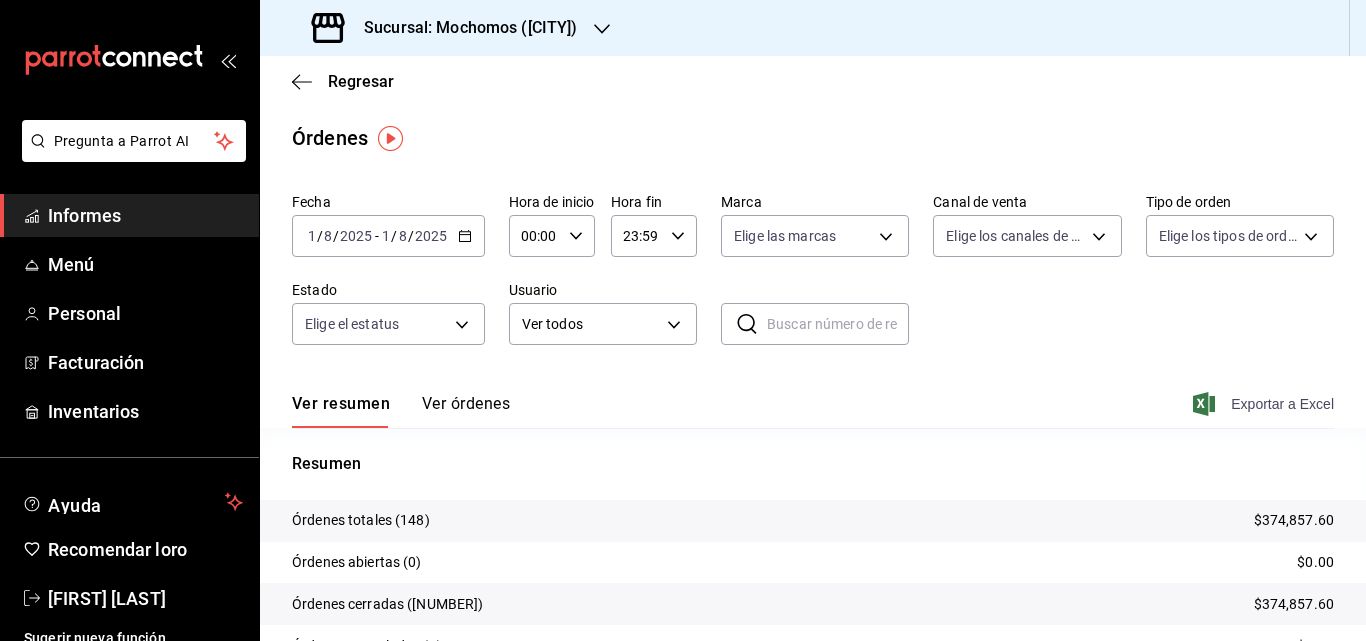 click on "Exportar a Excel" at bounding box center (1282, 404) 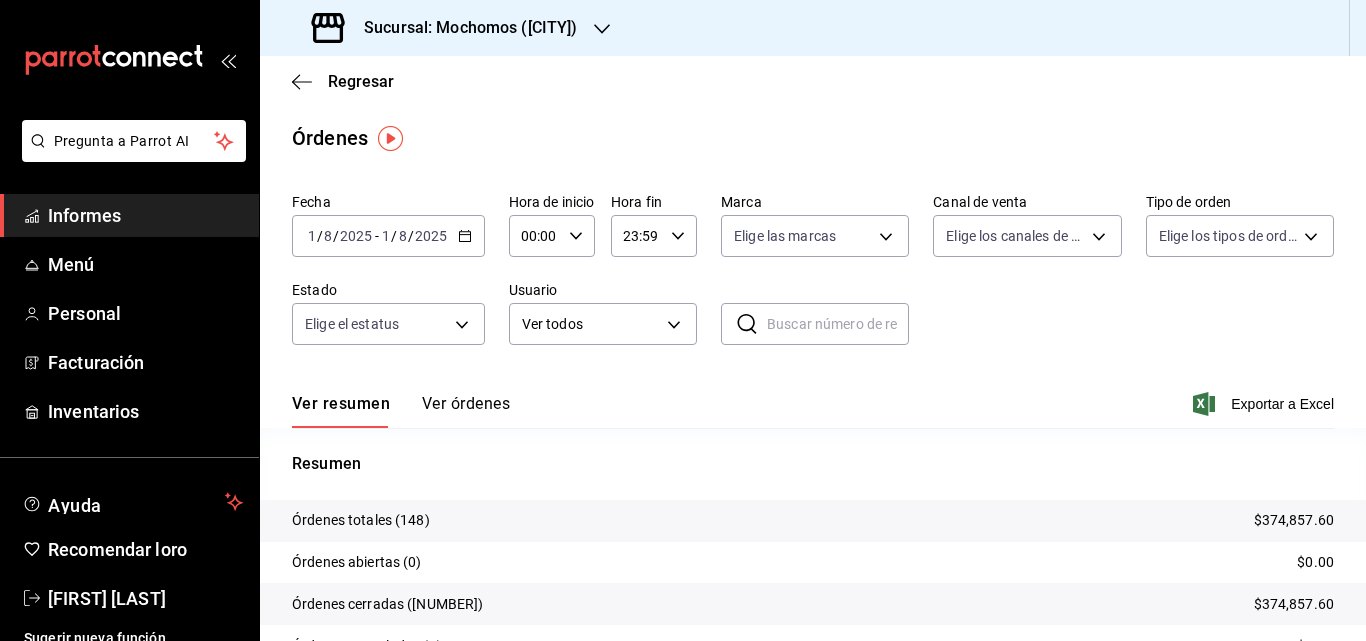 click 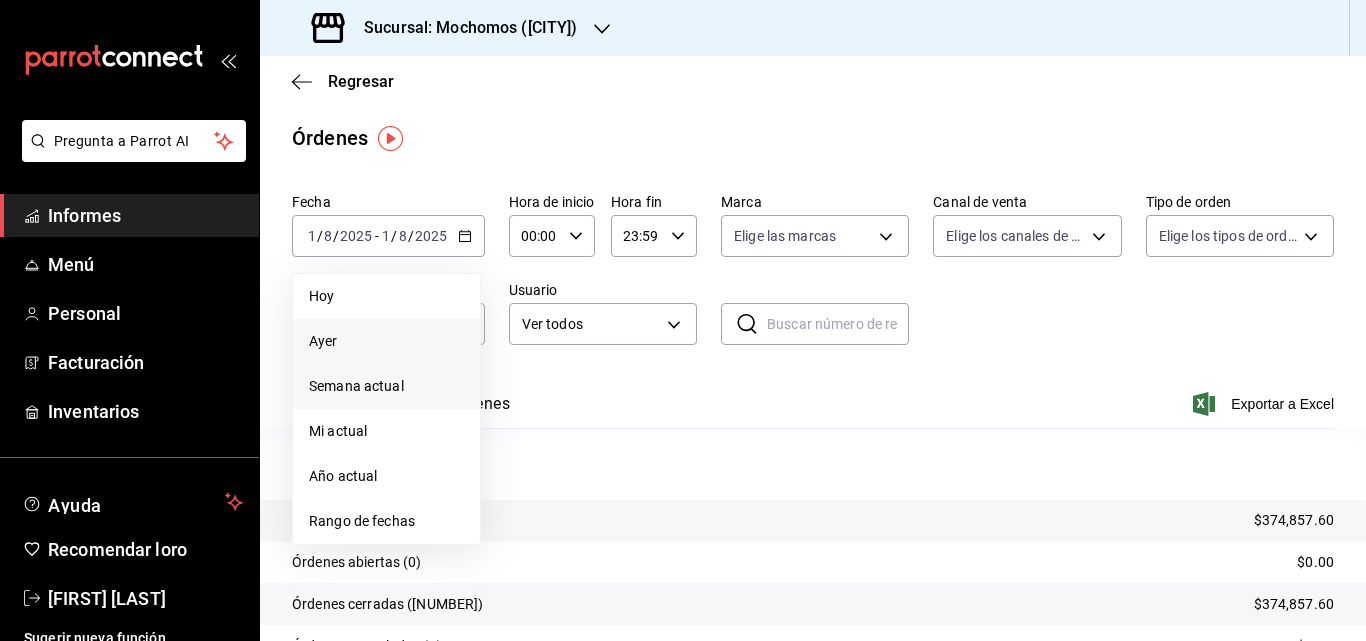 click on "Semana actual" at bounding box center (356, 386) 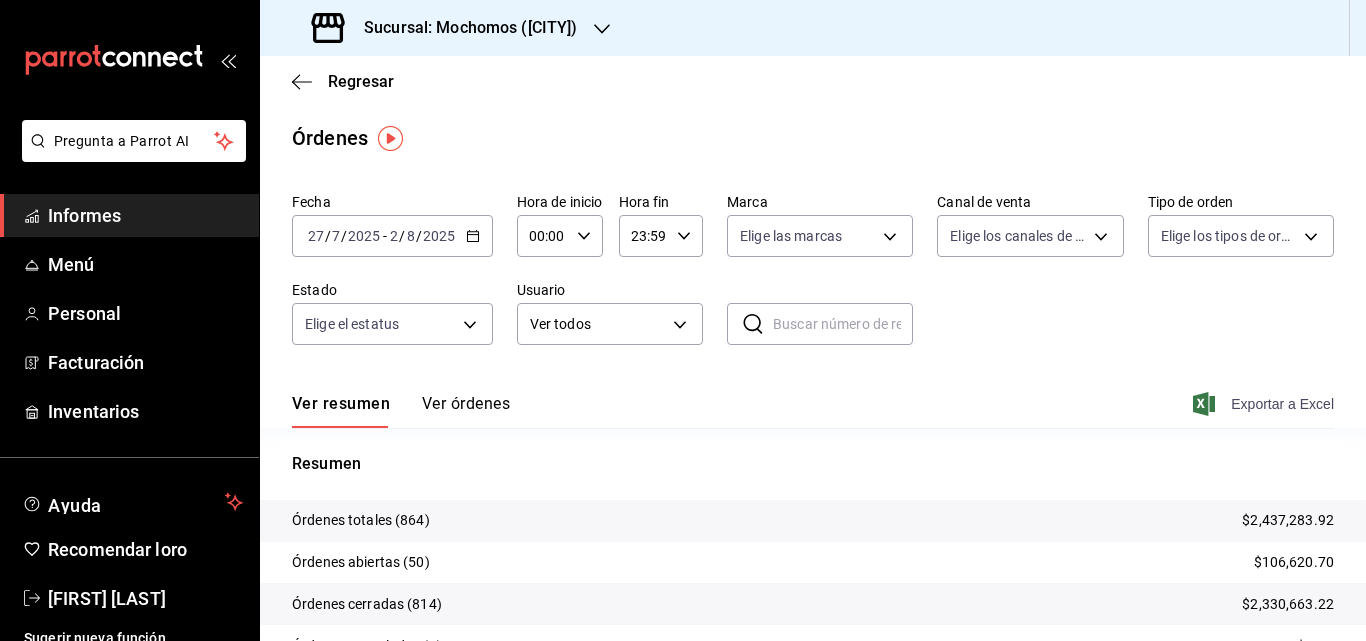 click on "Exportar a Excel" at bounding box center (1282, 404) 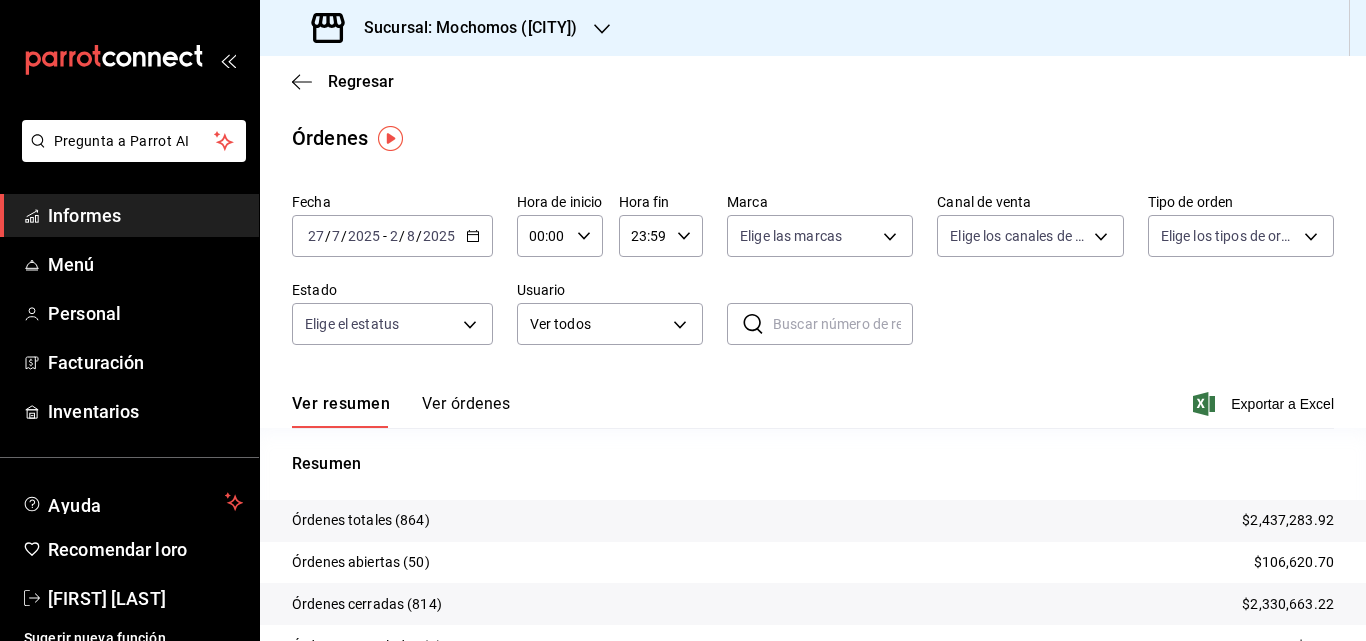 click on "Informes" at bounding box center [84, 215] 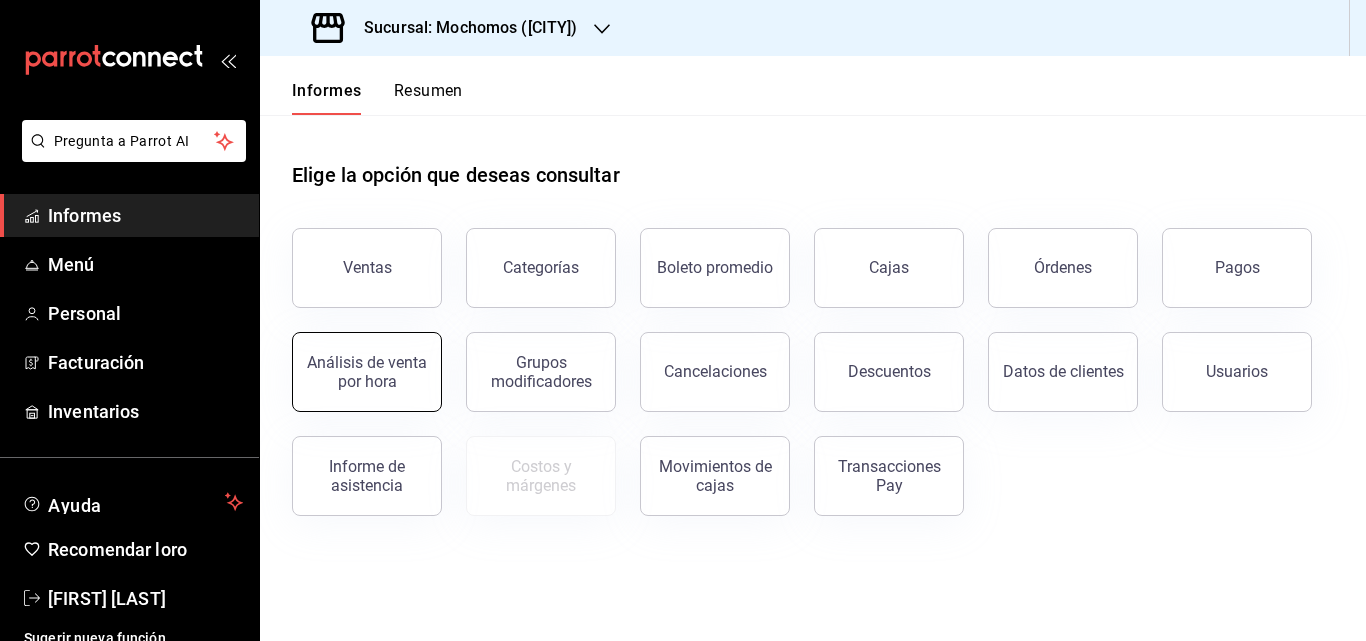 click on "Análisis de venta por hora" at bounding box center [367, 372] 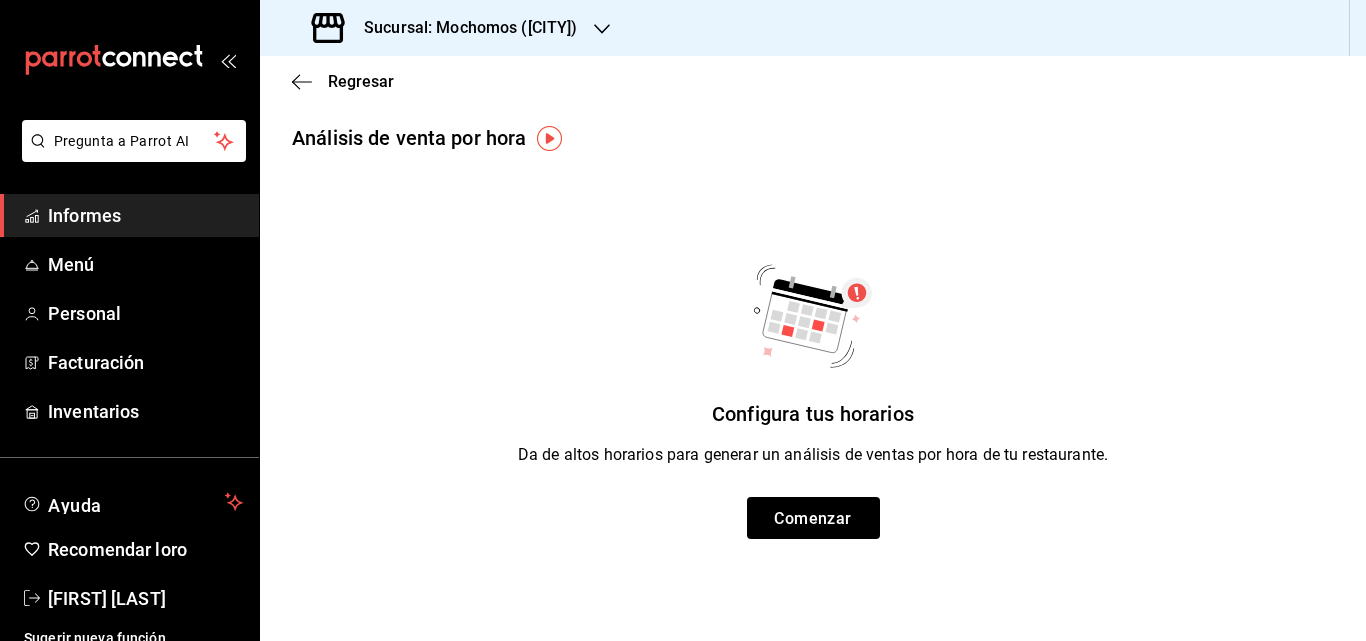 click on "Informes" at bounding box center (84, 215) 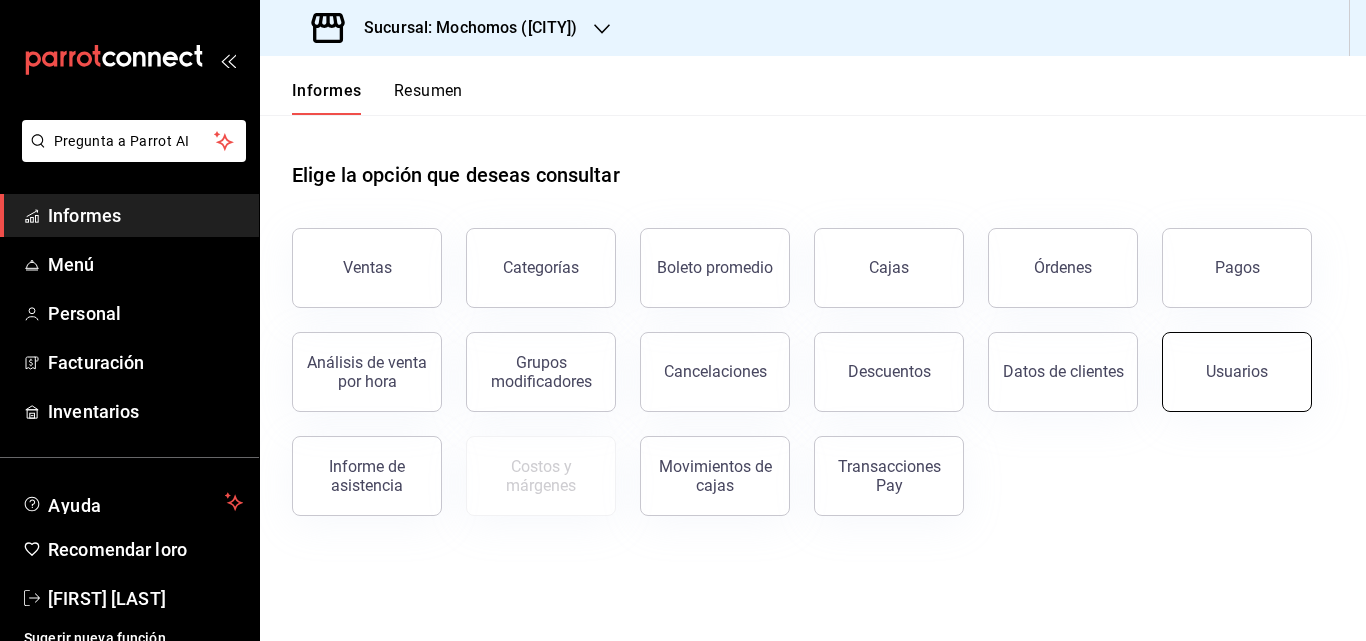 click on "Usuarios" at bounding box center (1237, 372) 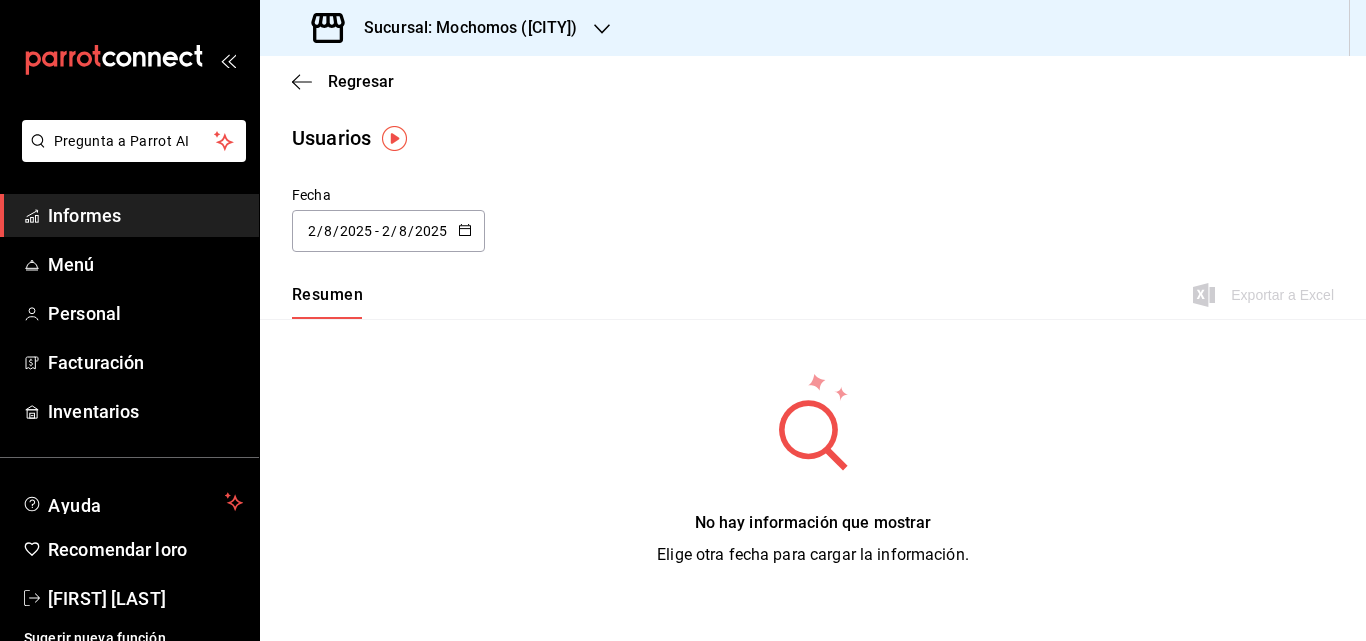 click 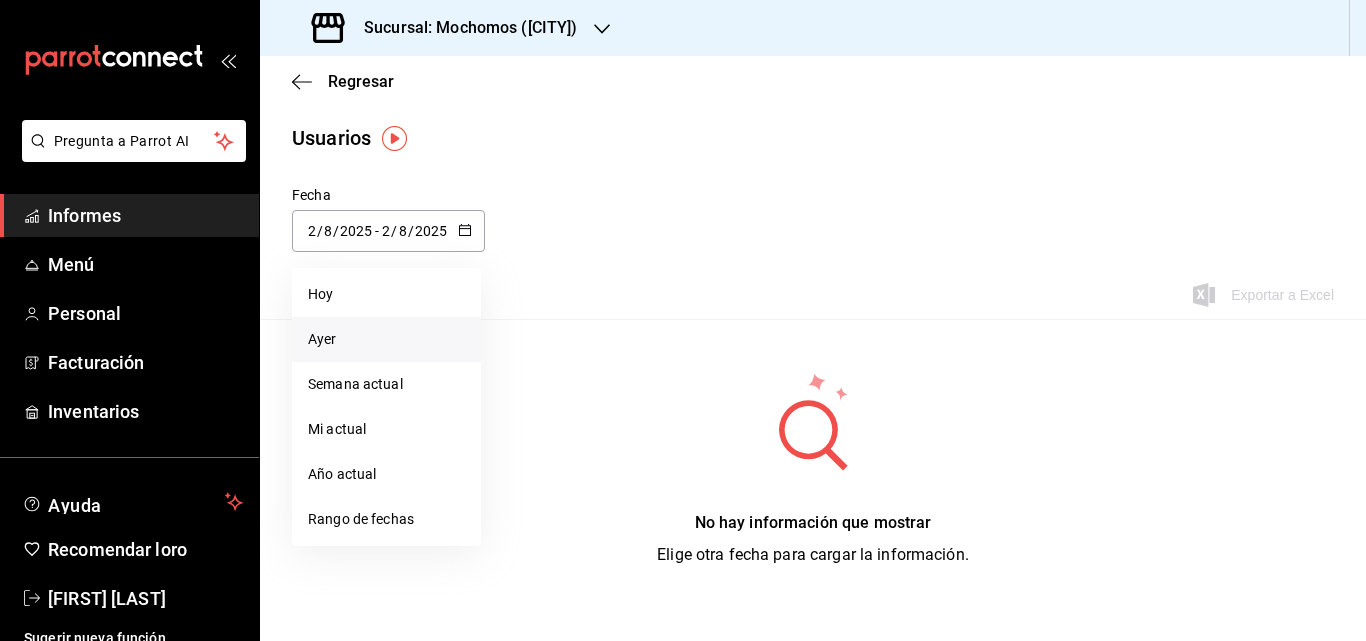 click on "Ayer" at bounding box center (322, 339) 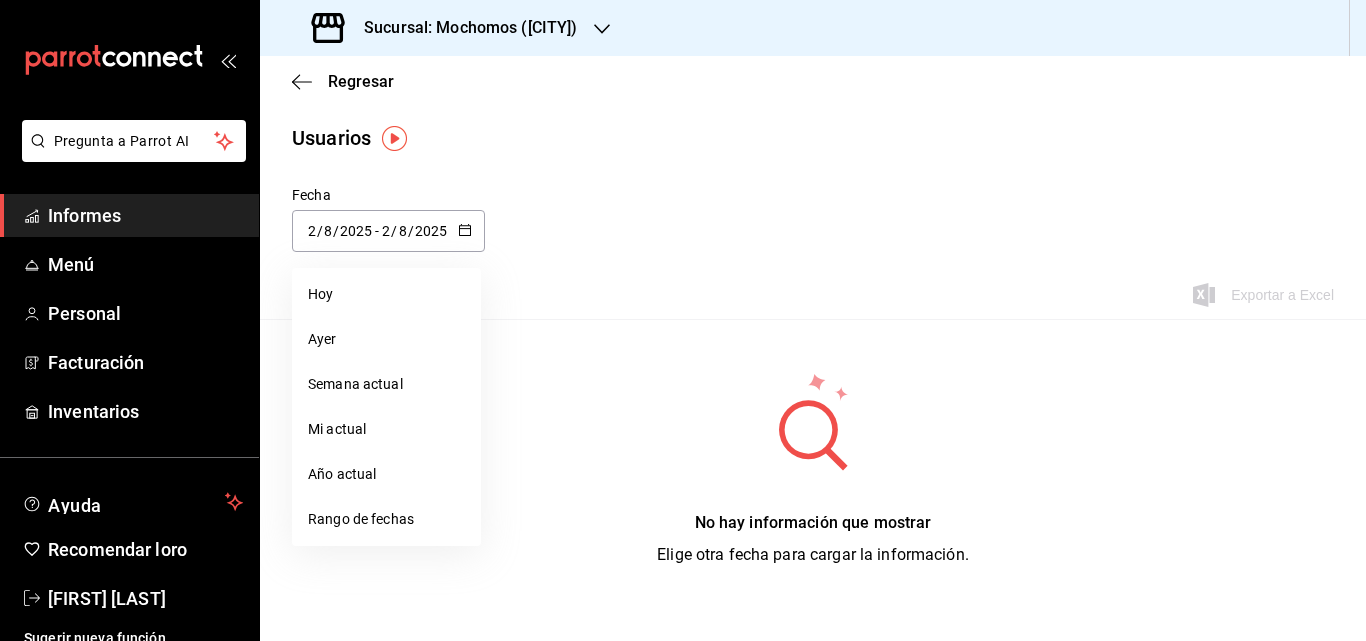 type on "2025-08-01" 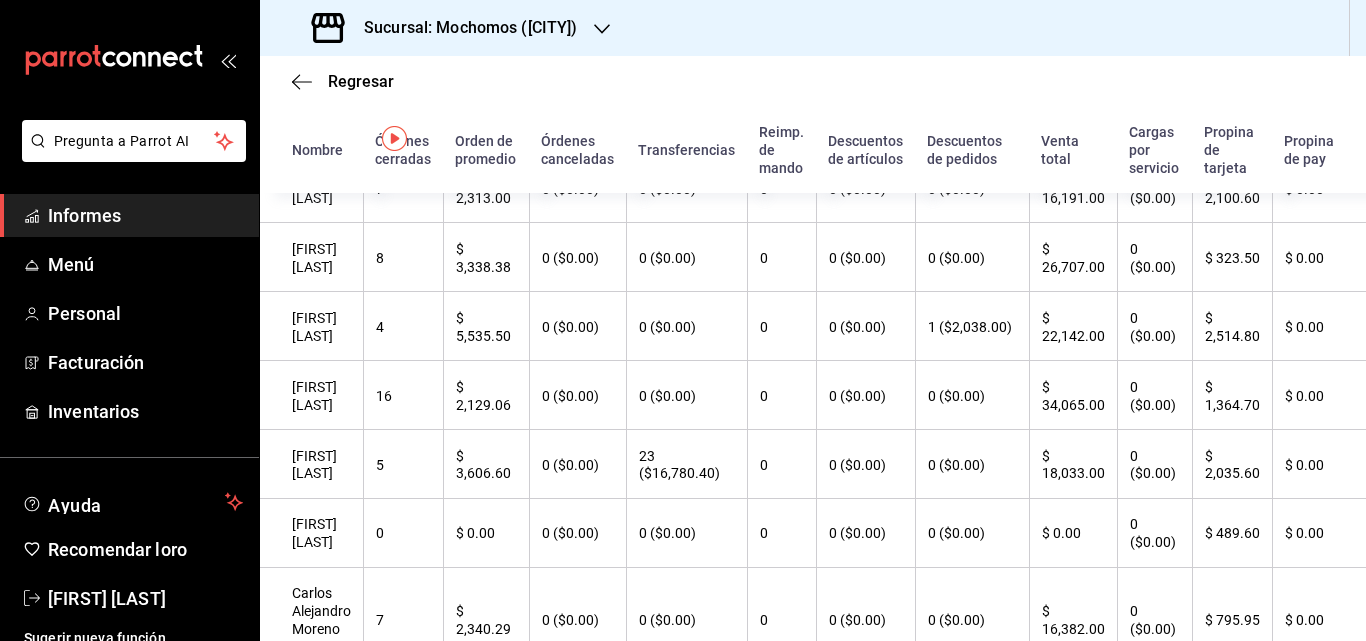 scroll, scrollTop: 0, scrollLeft: 0, axis: both 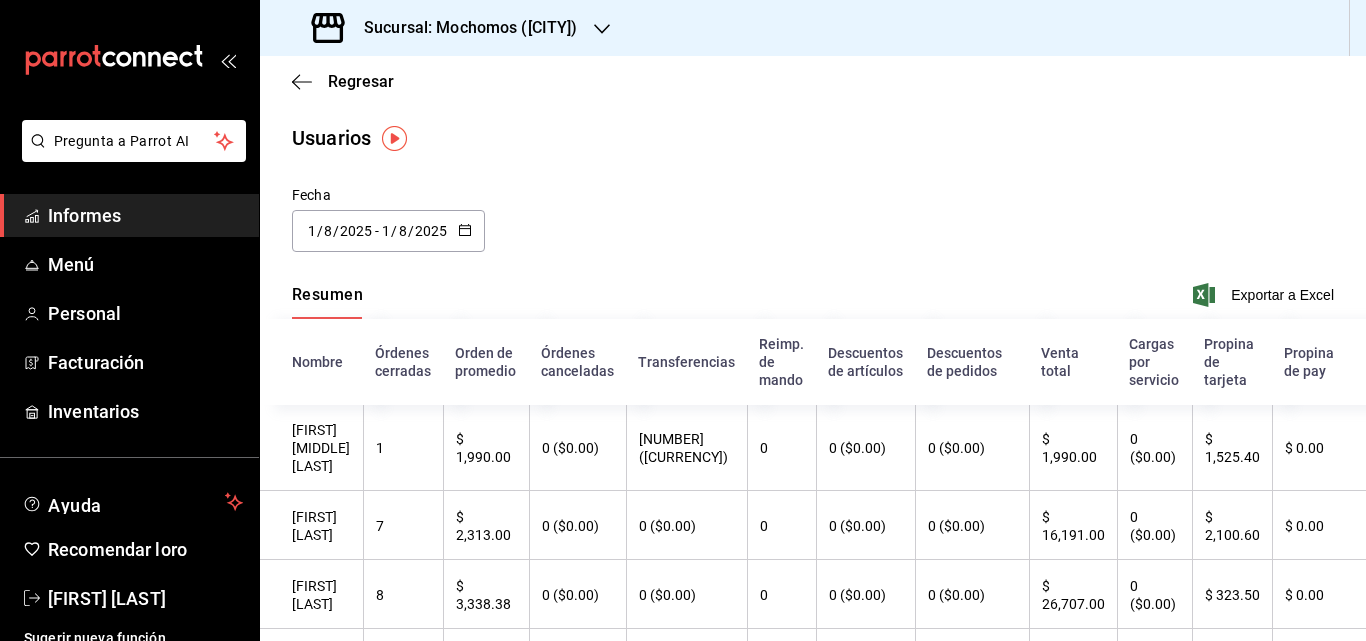 click on "Informes" at bounding box center [84, 215] 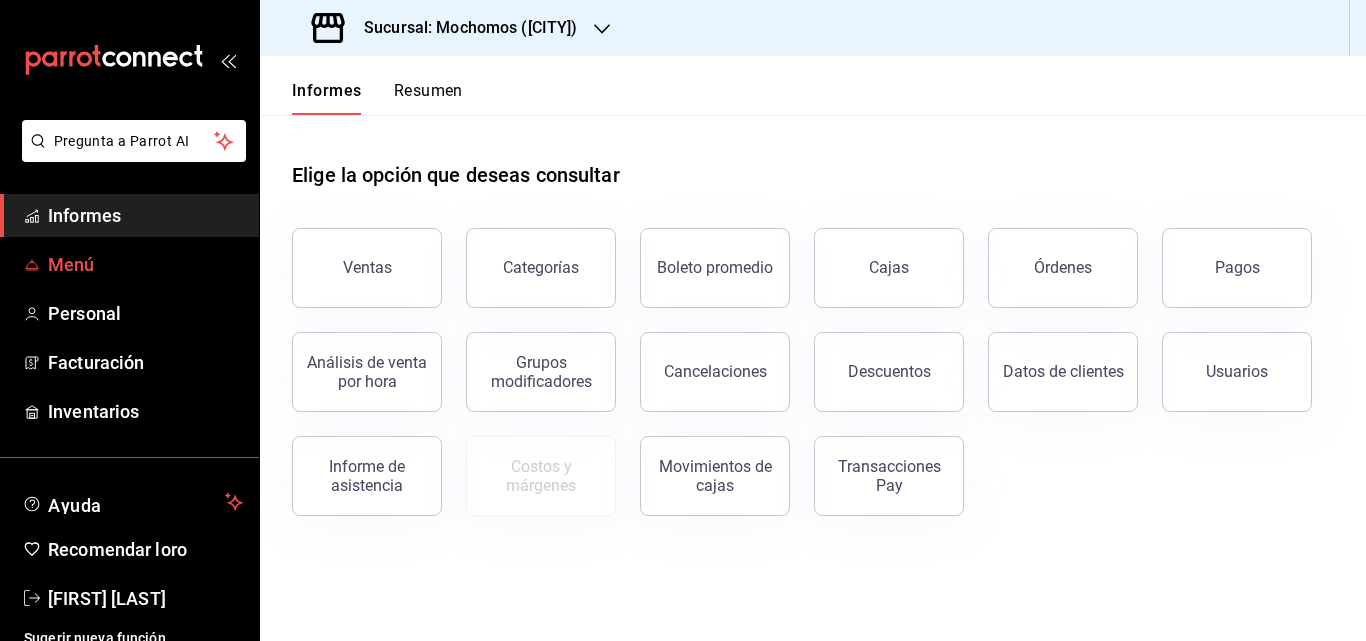 click on "Menú" at bounding box center [145, 264] 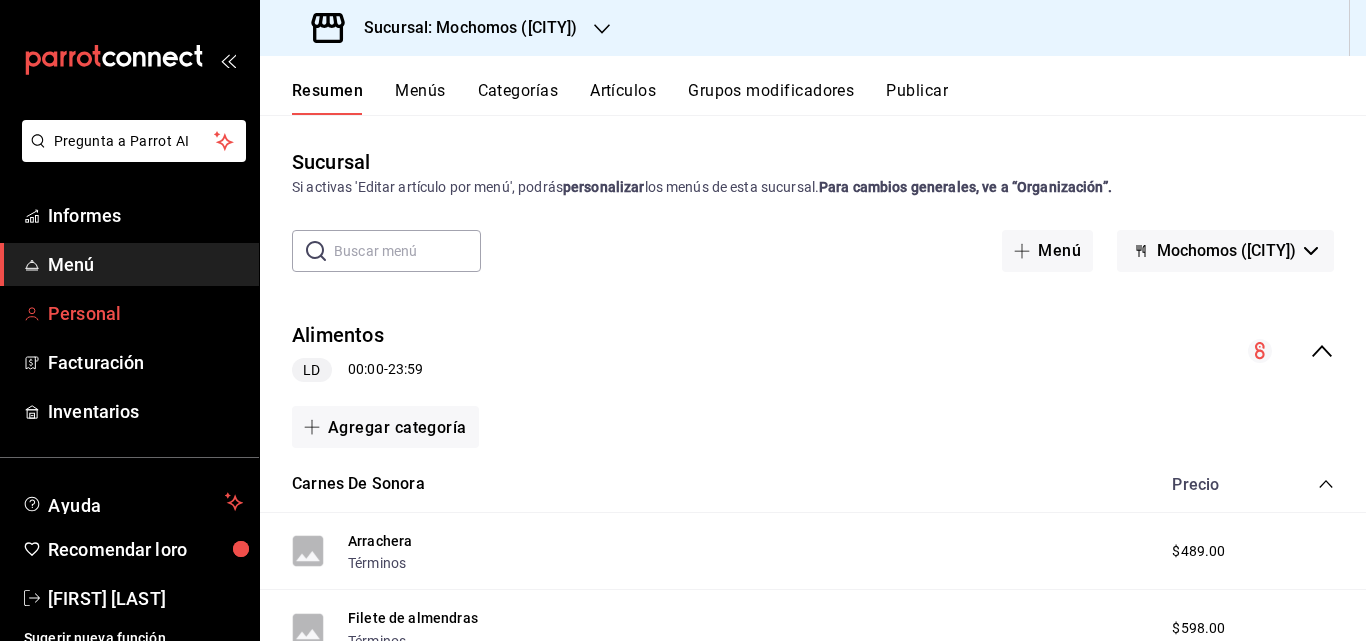 click on "Personal" at bounding box center [129, 313] 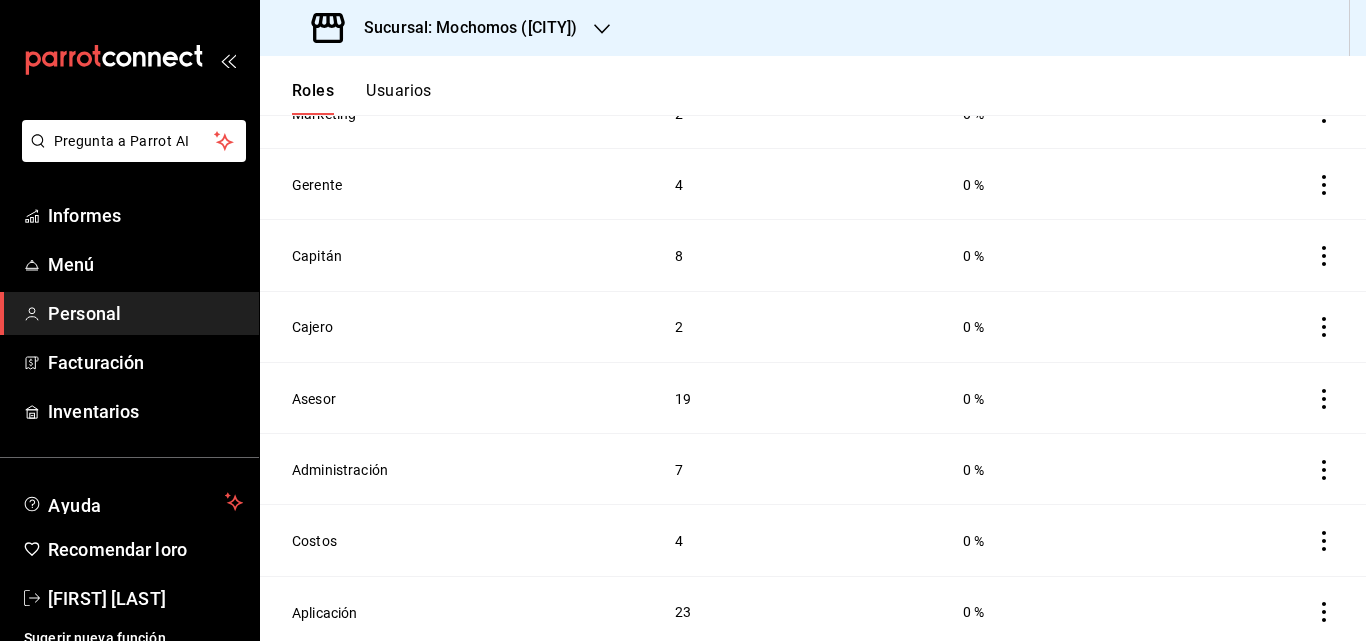 scroll, scrollTop: 241, scrollLeft: 0, axis: vertical 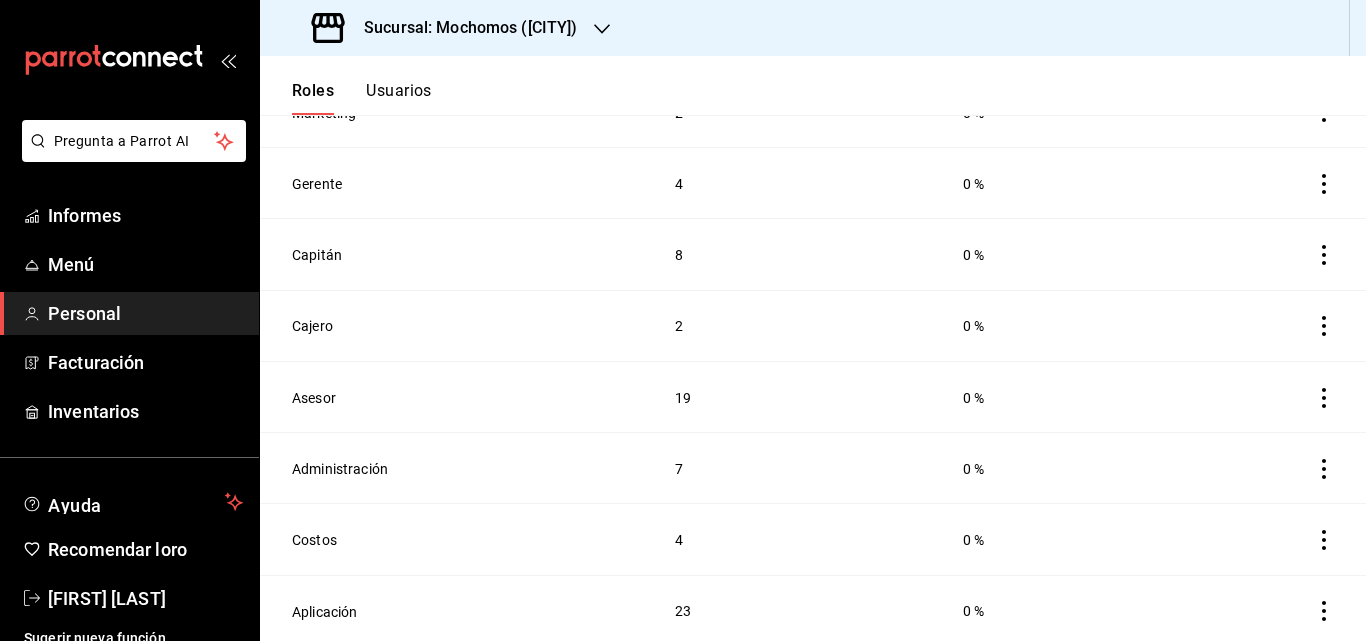 click 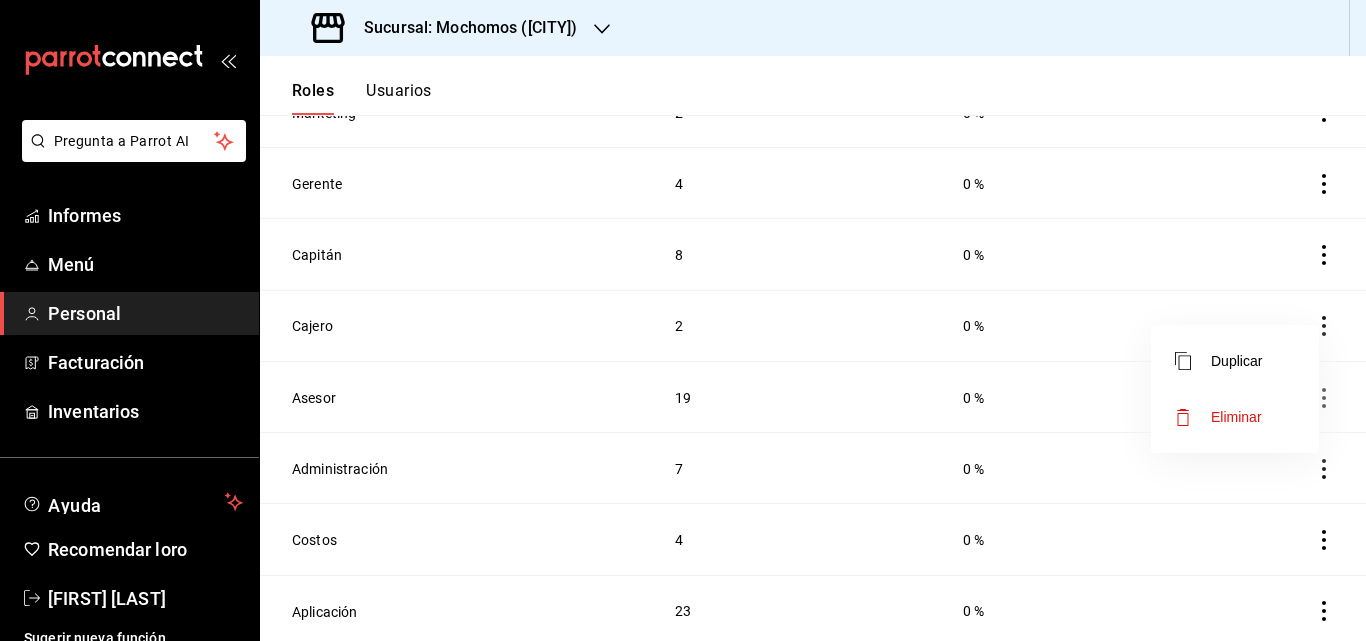 click on "Duplicar" at bounding box center [1235, 361] 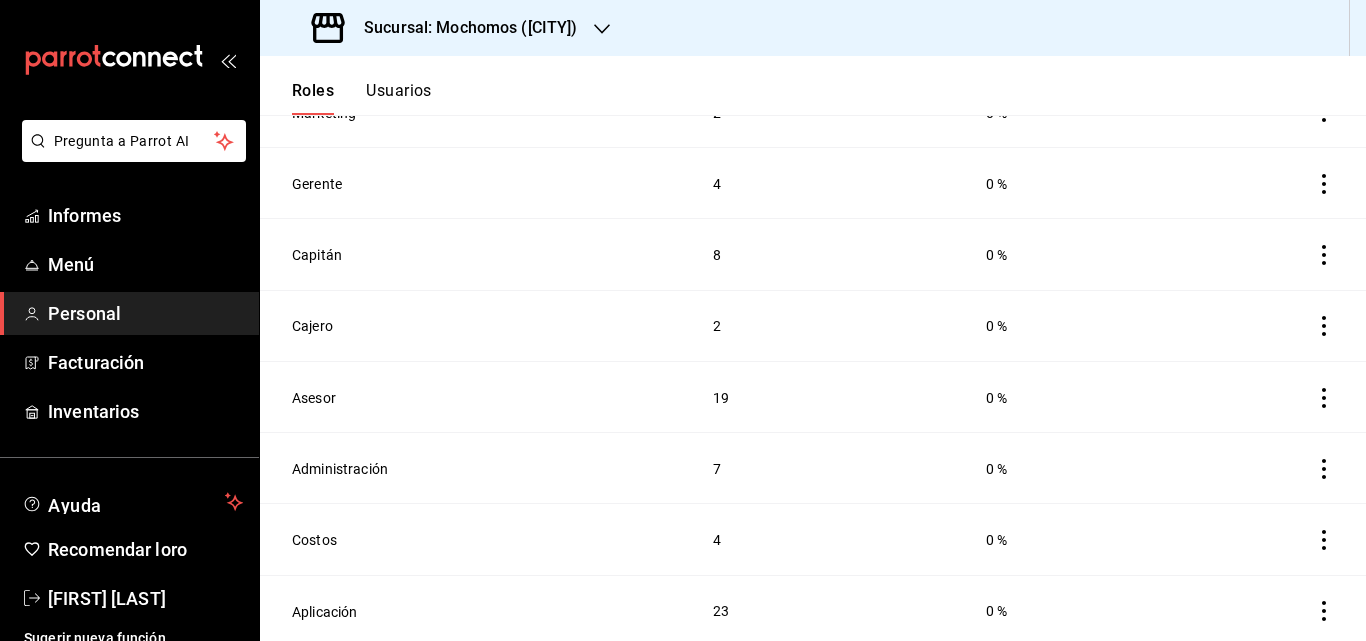 click 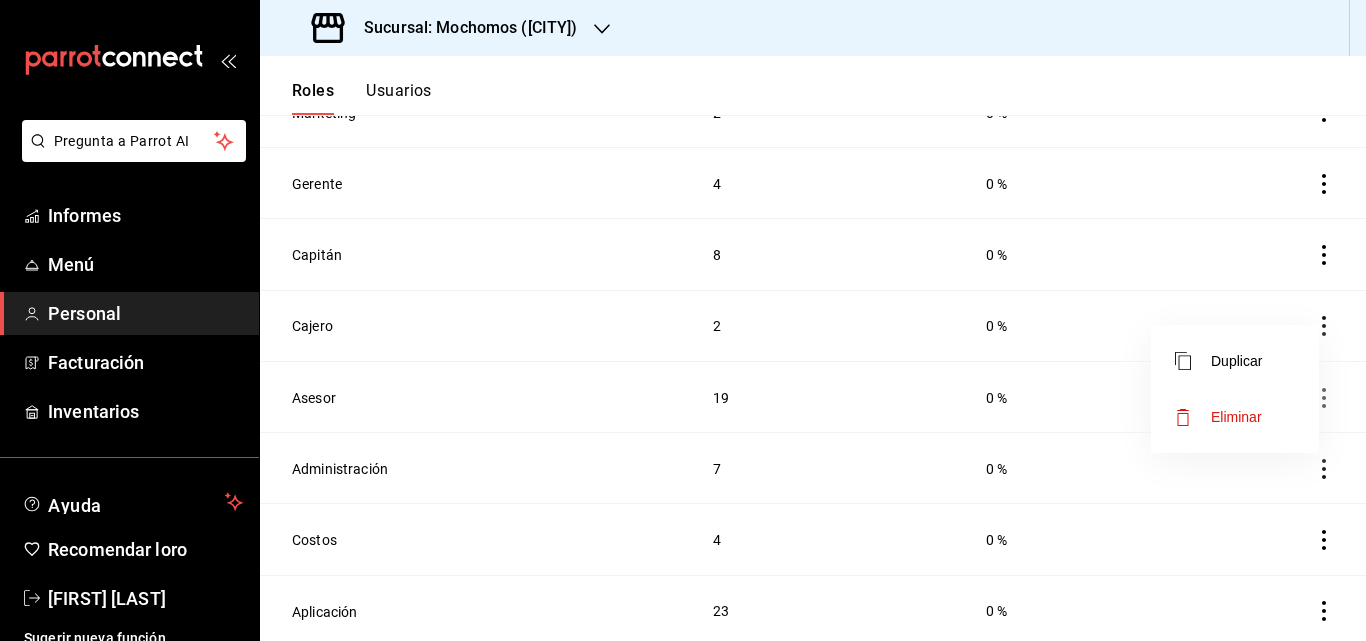 click at bounding box center (683, 320) 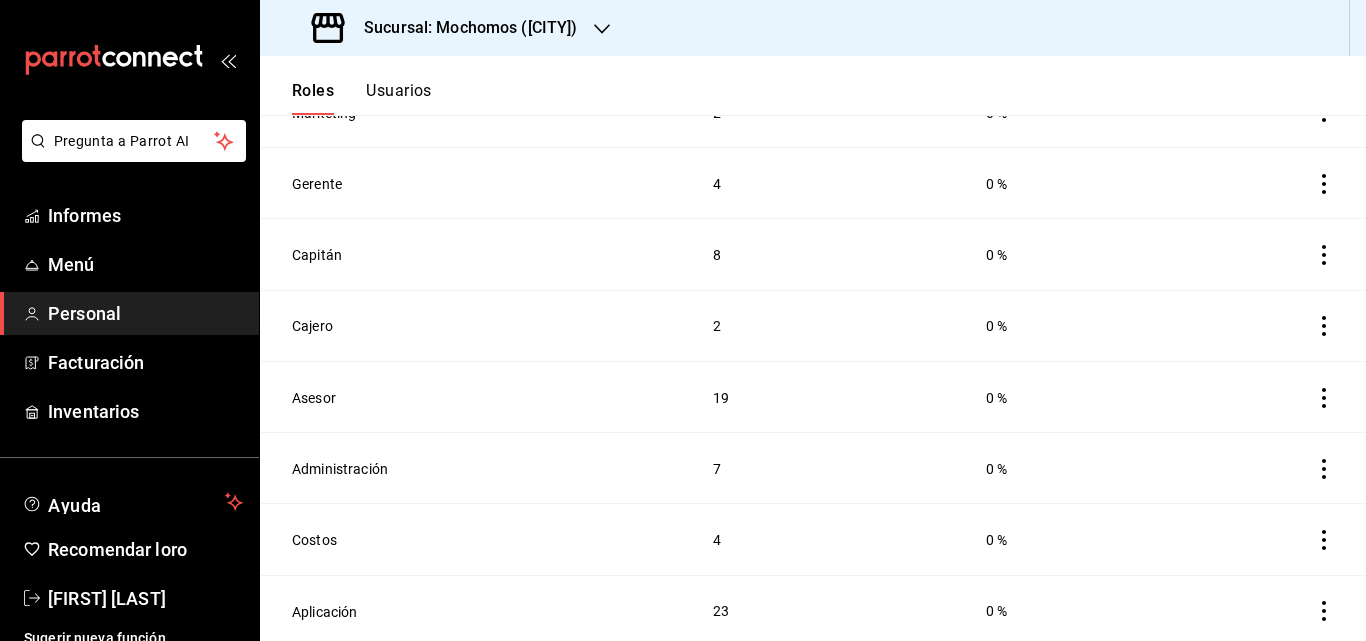 click on "Usuarios" at bounding box center [399, 90] 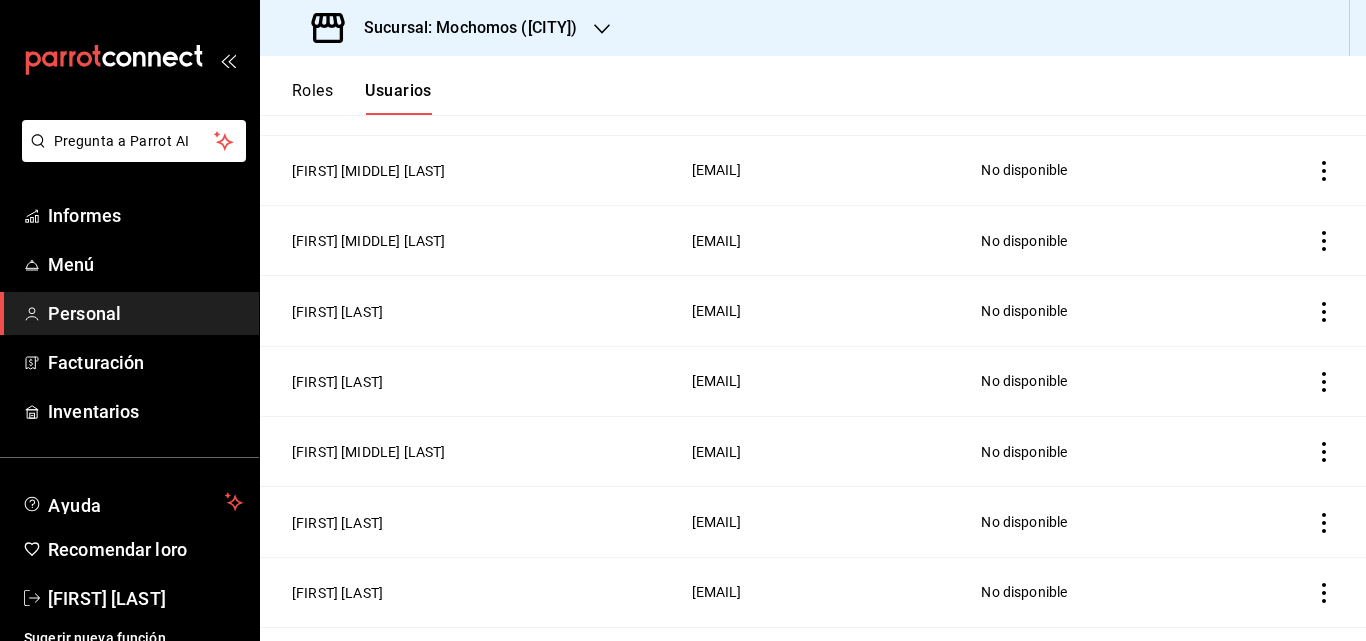 scroll, scrollTop: 1398, scrollLeft: 0, axis: vertical 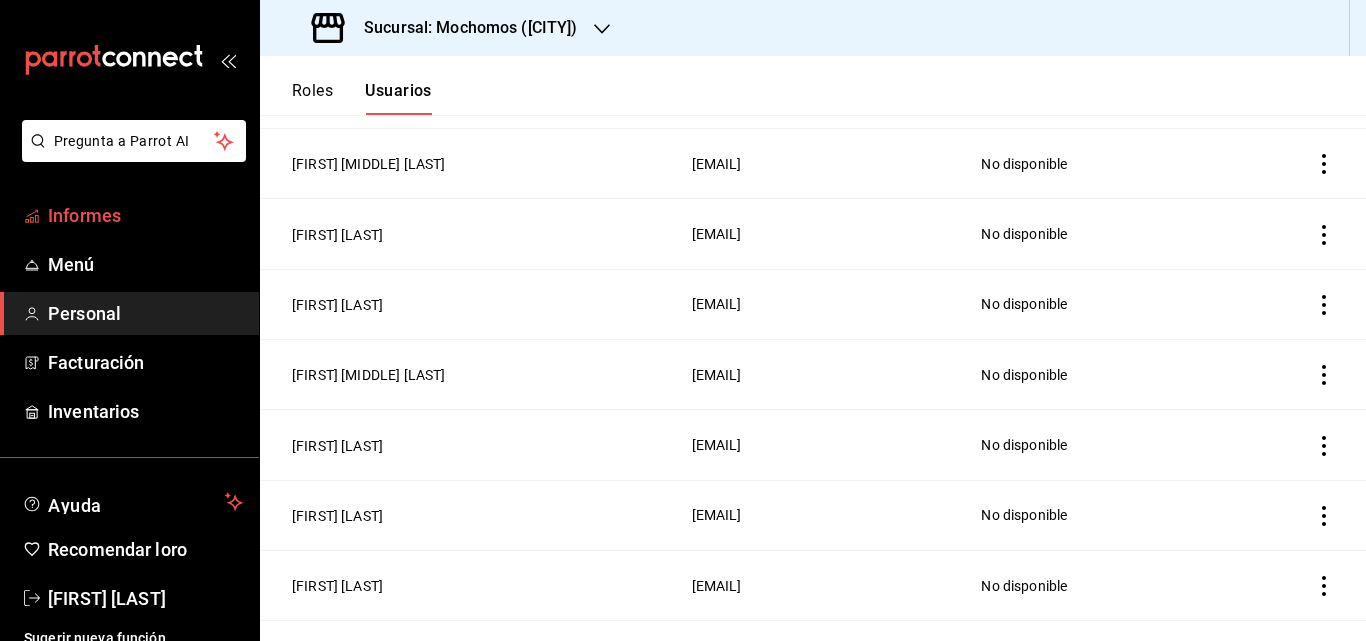 click on "Informes" at bounding box center [84, 215] 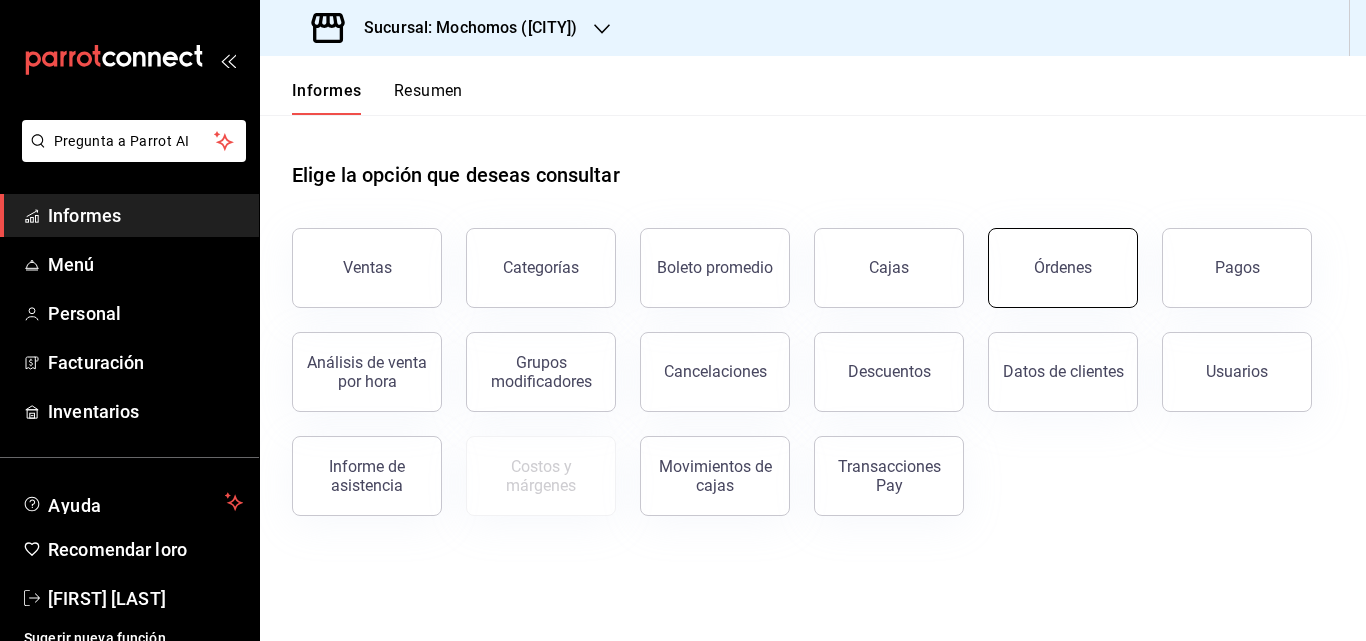 click on "Órdenes" at bounding box center [1063, 267] 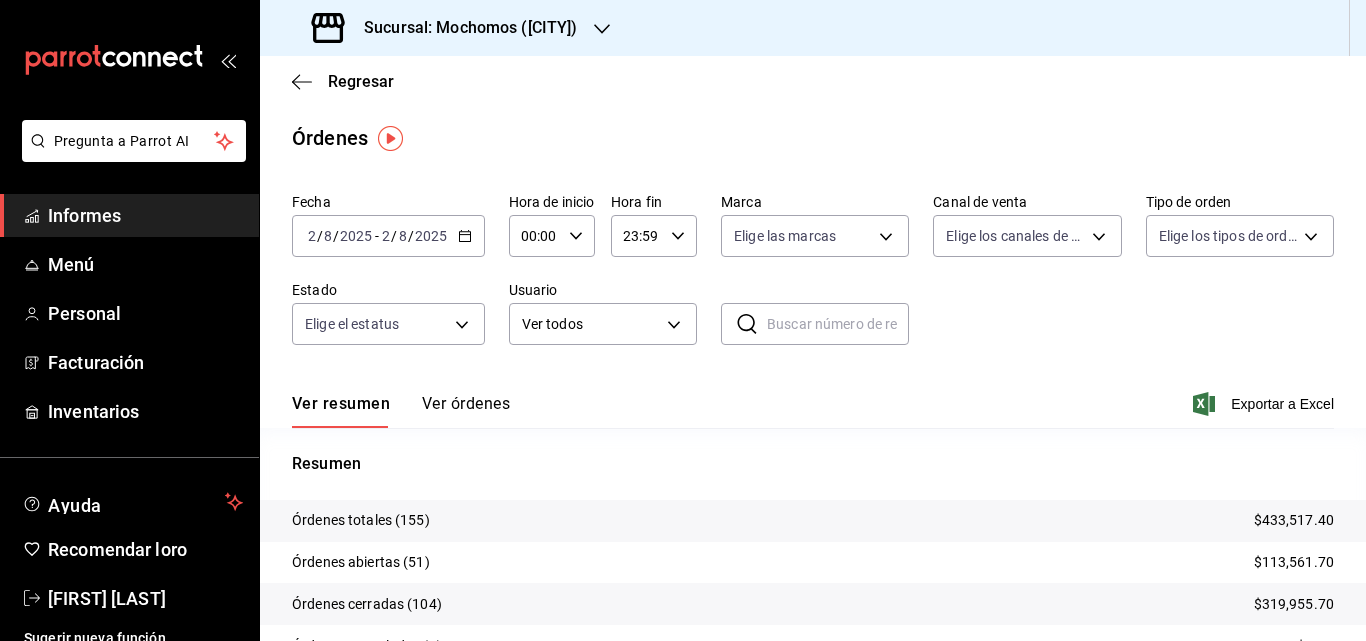click 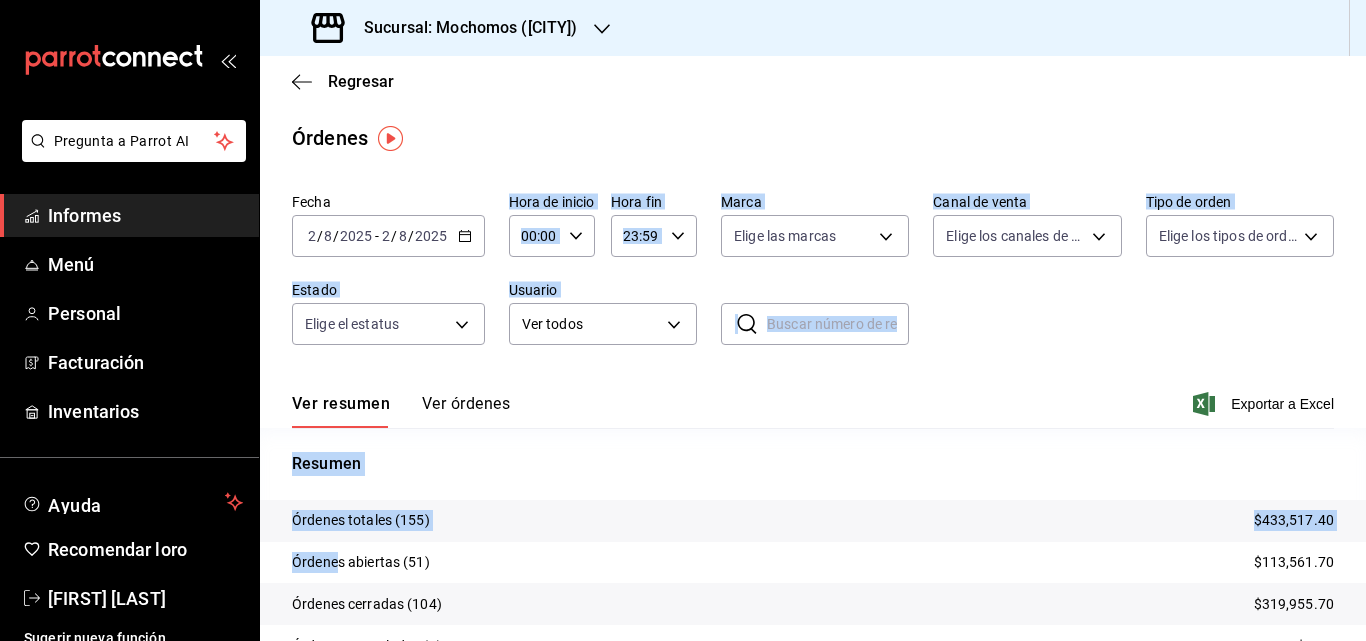 drag, startPoint x: 338, startPoint y: 552, endPoint x: 484, endPoint y: 208, distance: 373.7004 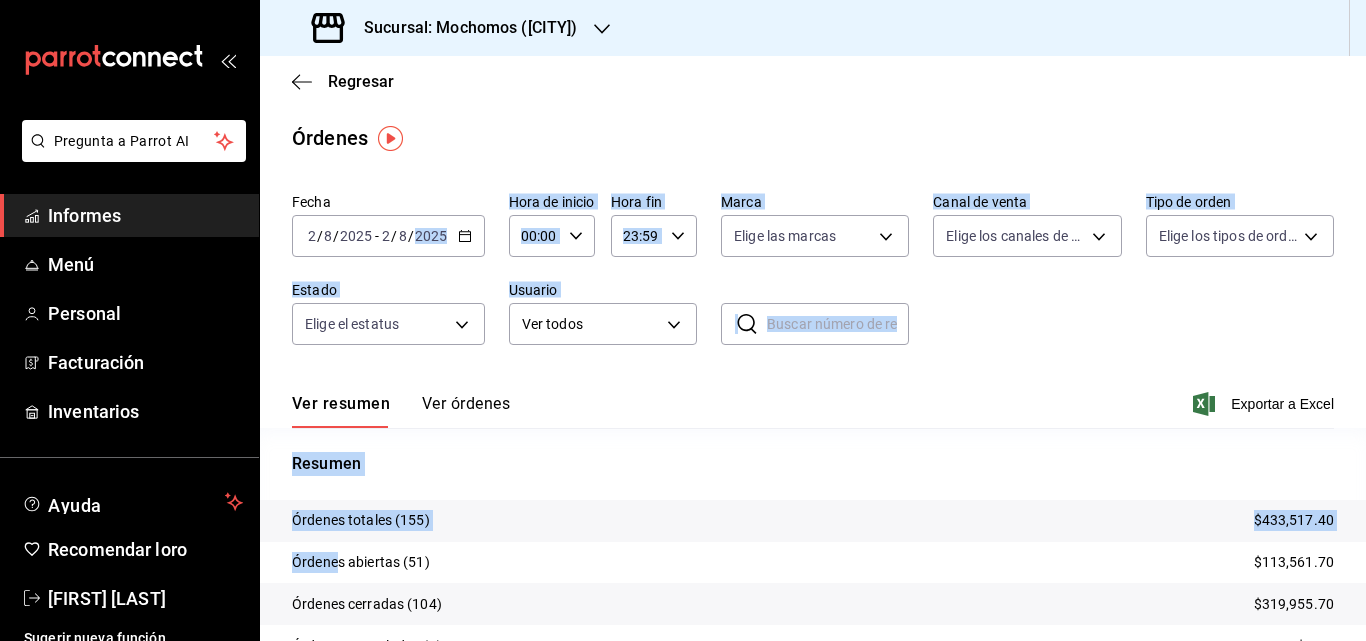 click 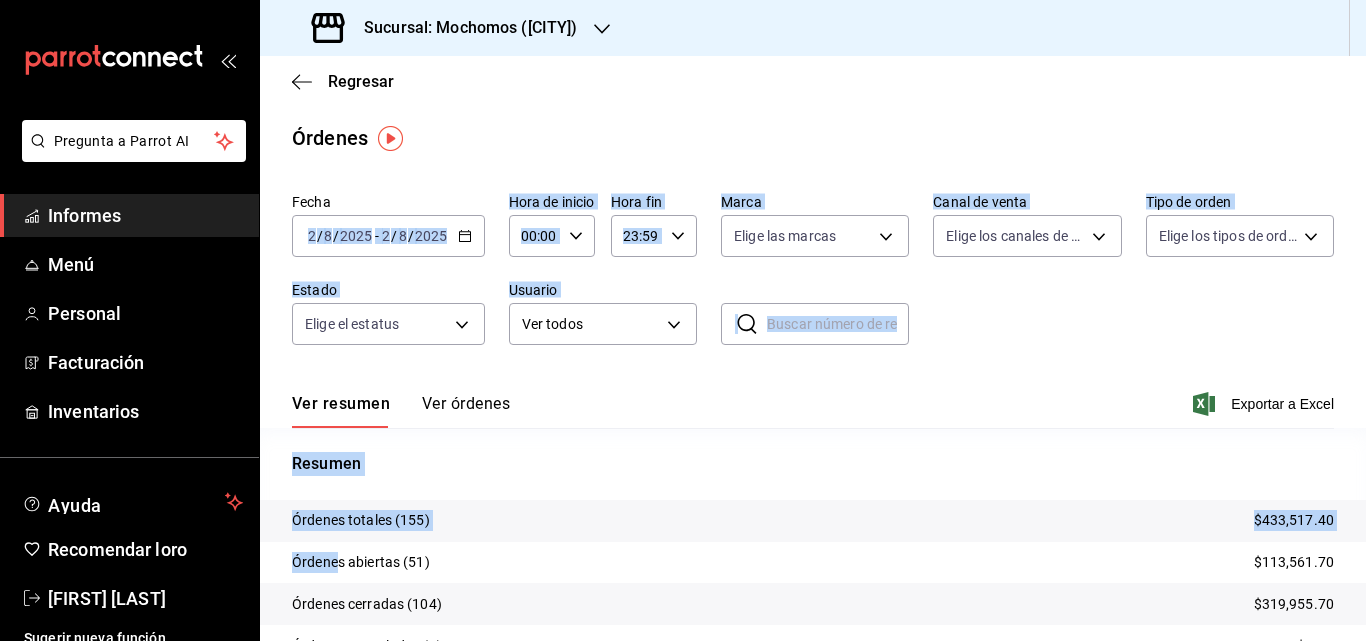 click 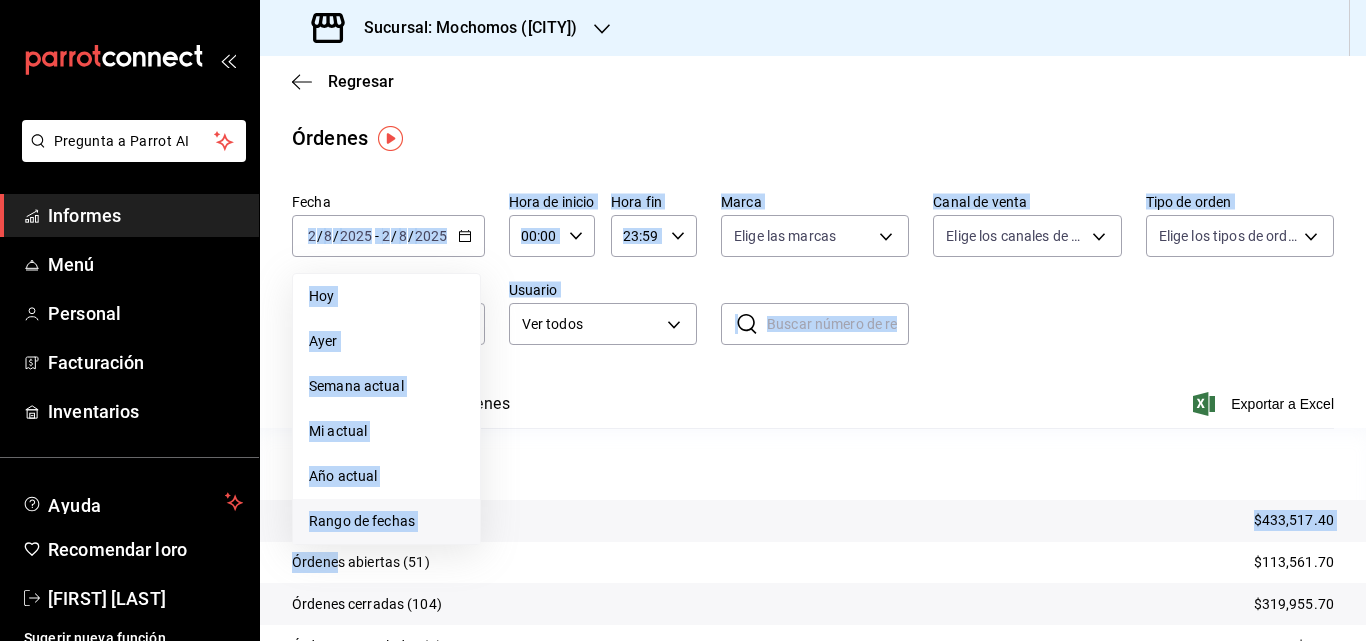 click on "Rango de fechas" at bounding box center (362, 521) 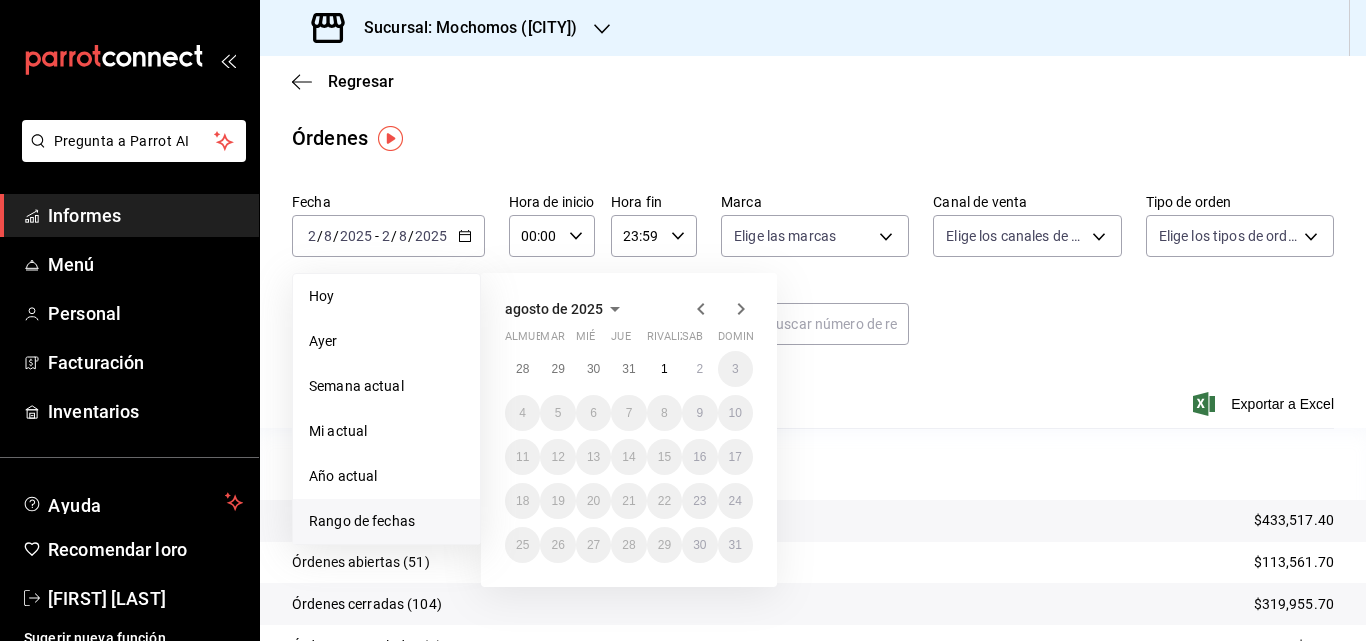click 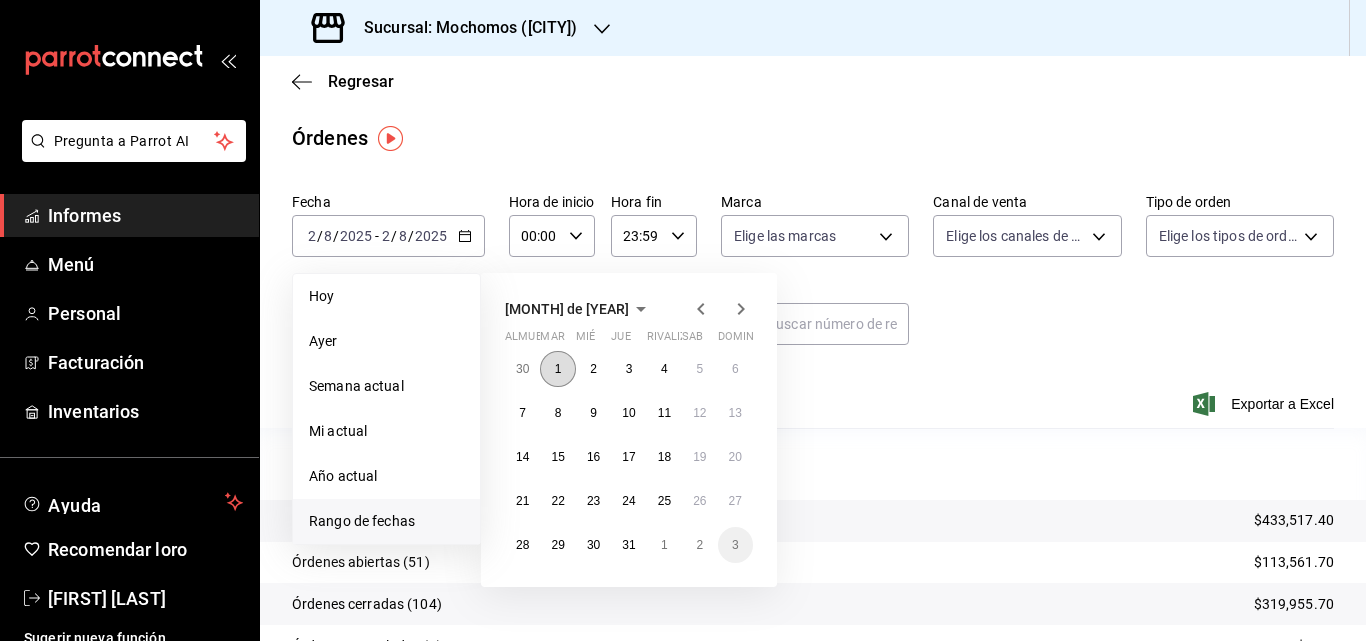 click on "1" at bounding box center (558, 369) 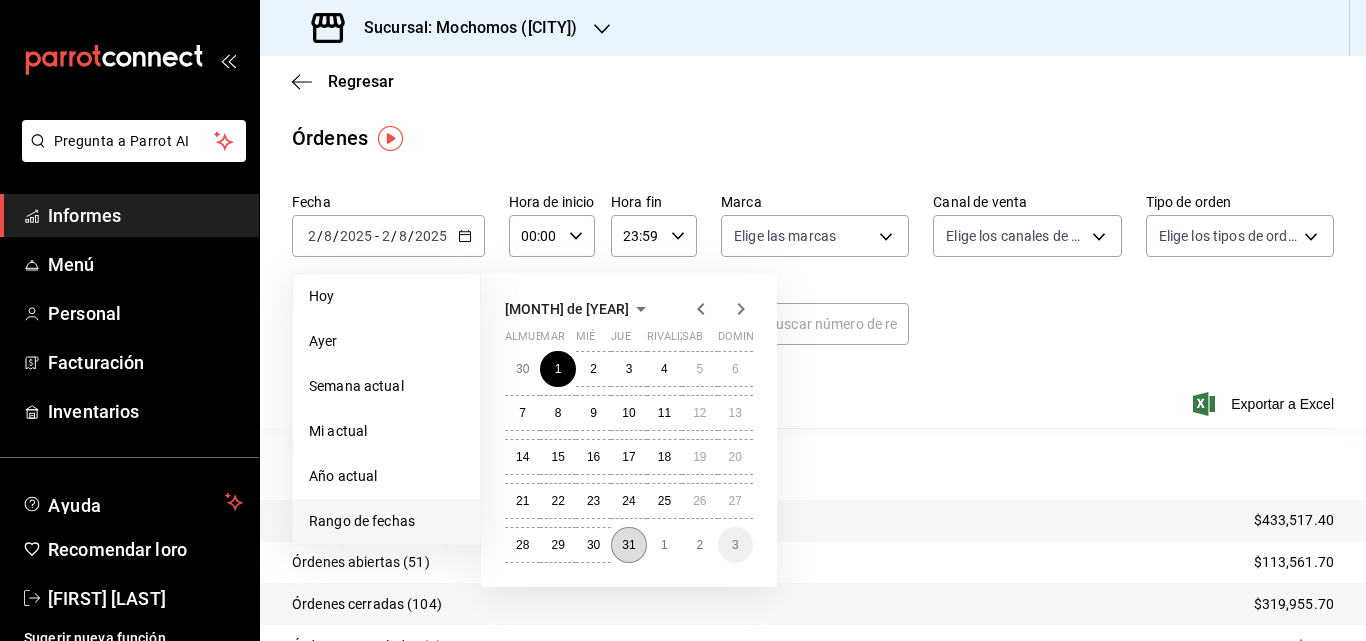 click on "31" at bounding box center (628, 545) 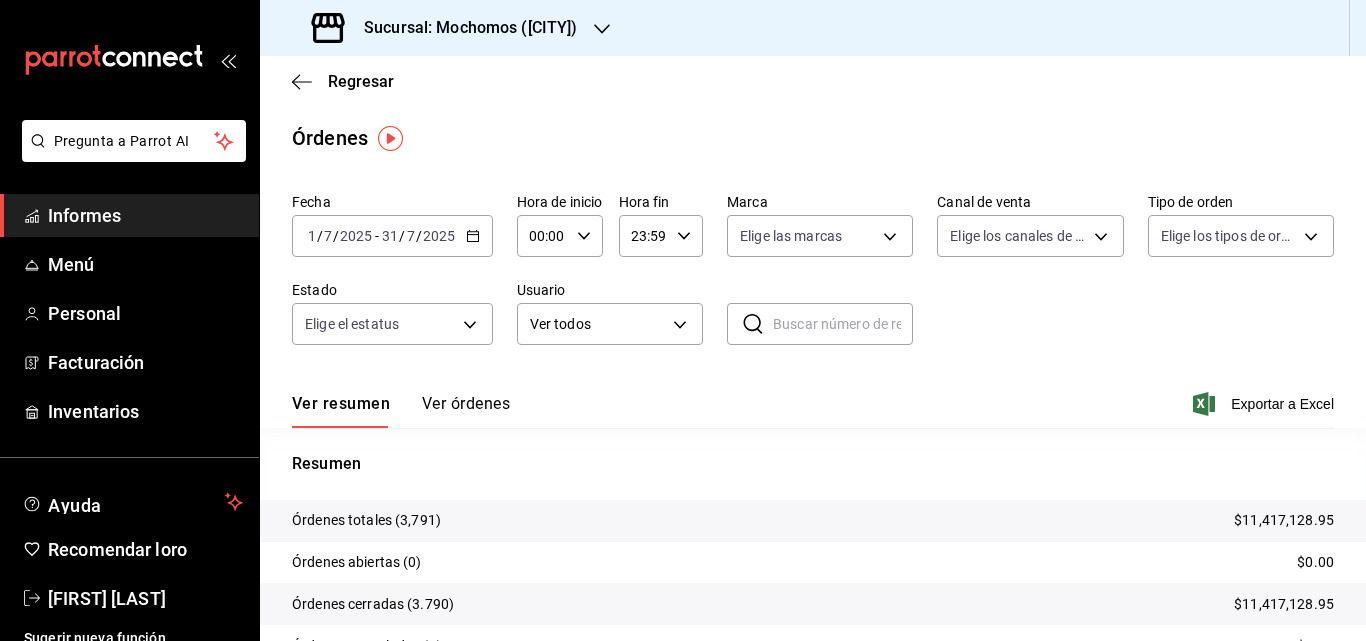 click 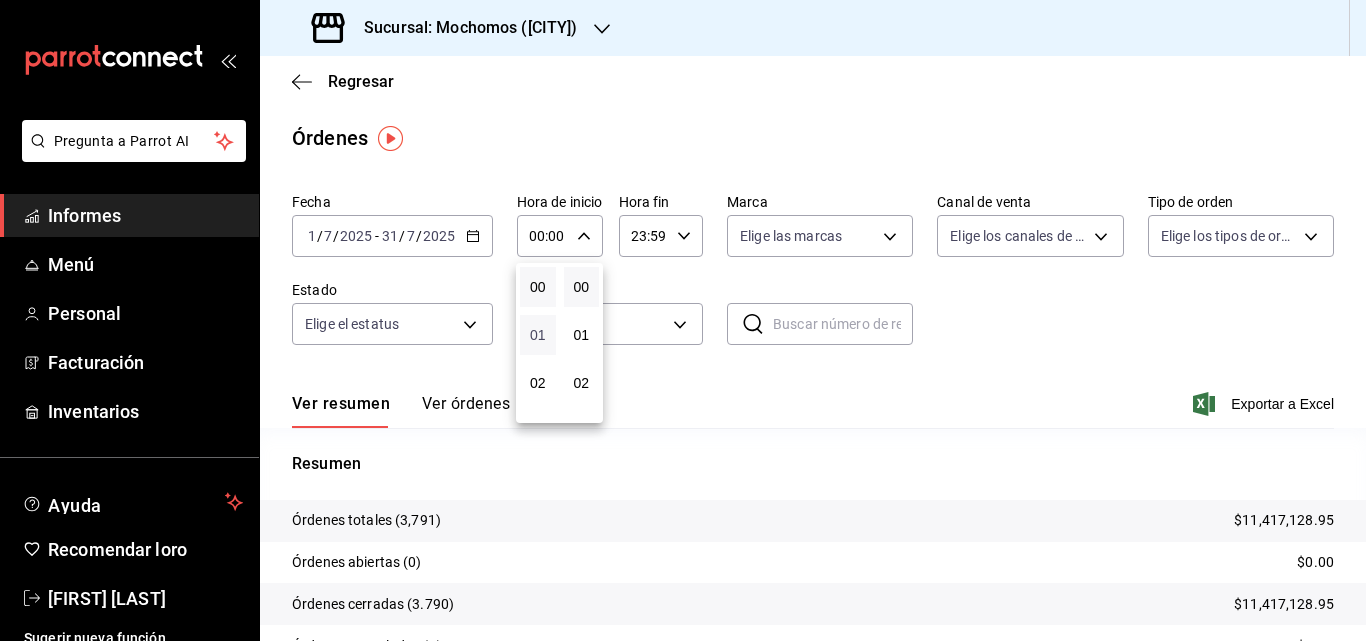 drag, startPoint x: 537, startPoint y: 395, endPoint x: 538, endPoint y: 331, distance: 64.00781 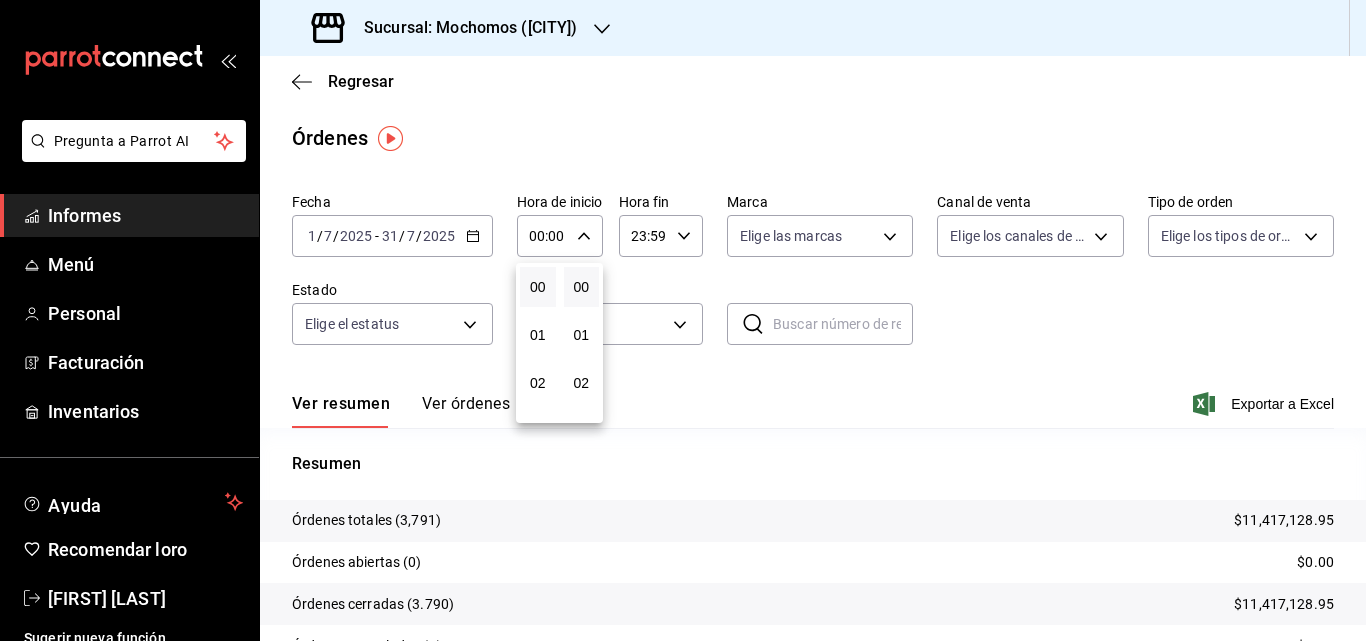 drag, startPoint x: 541, startPoint y: 295, endPoint x: 541, endPoint y: 250, distance: 45 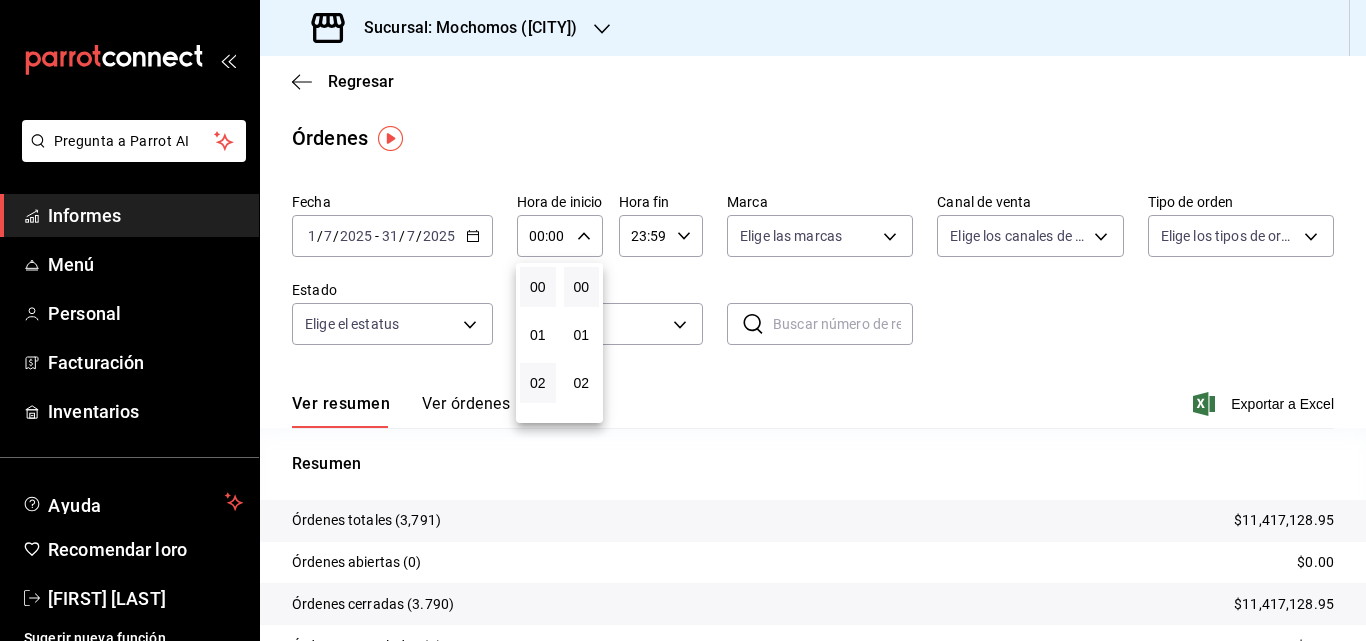 click on "02" at bounding box center (538, 383) 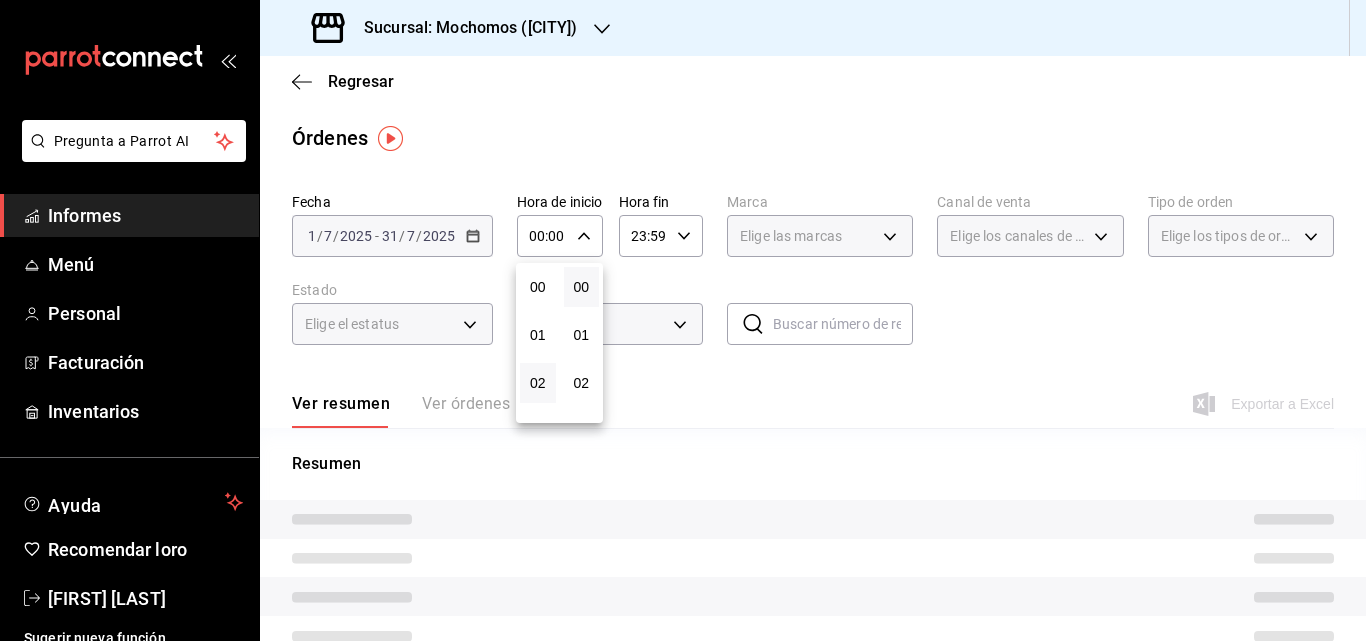 type on "02:00" 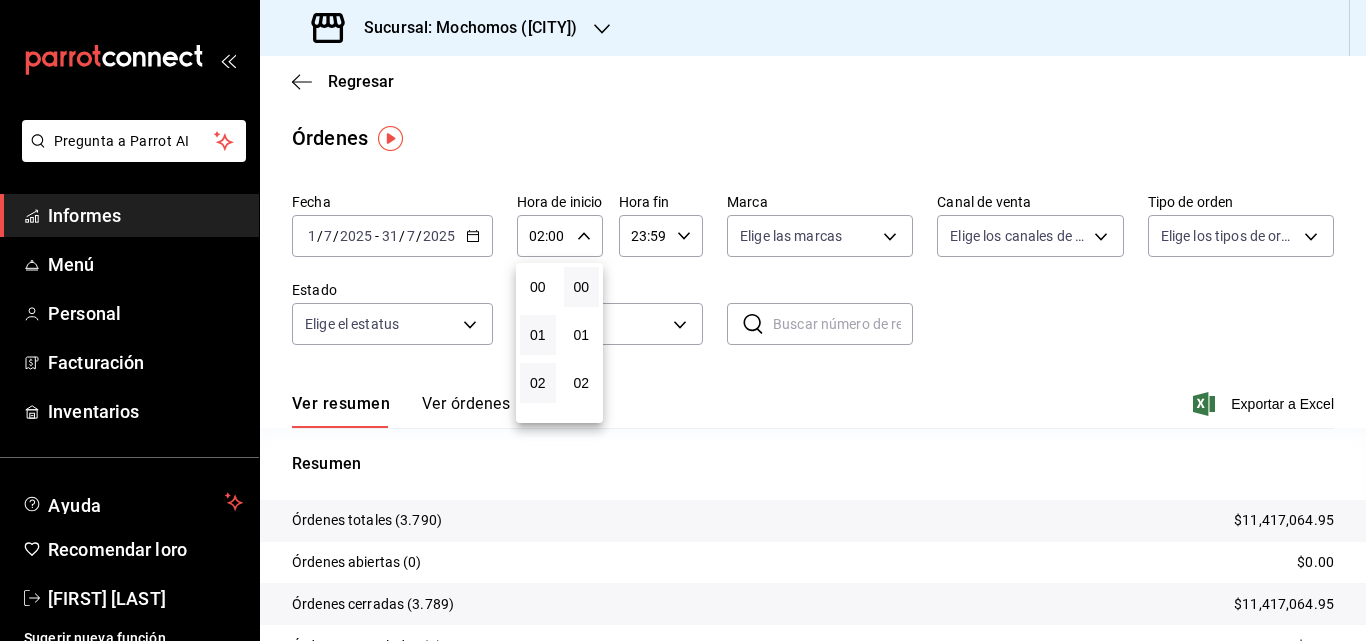 drag, startPoint x: 538, startPoint y: 393, endPoint x: 542, endPoint y: 349, distance: 44.181442 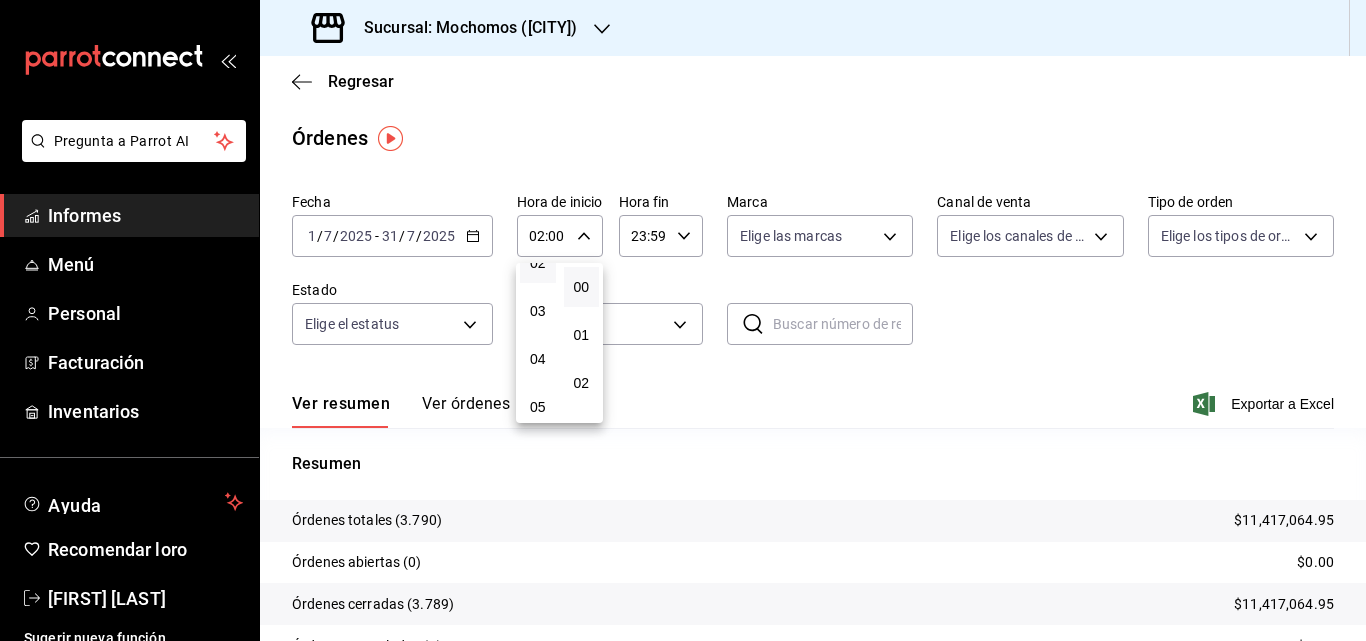 scroll, scrollTop: 160, scrollLeft: 0, axis: vertical 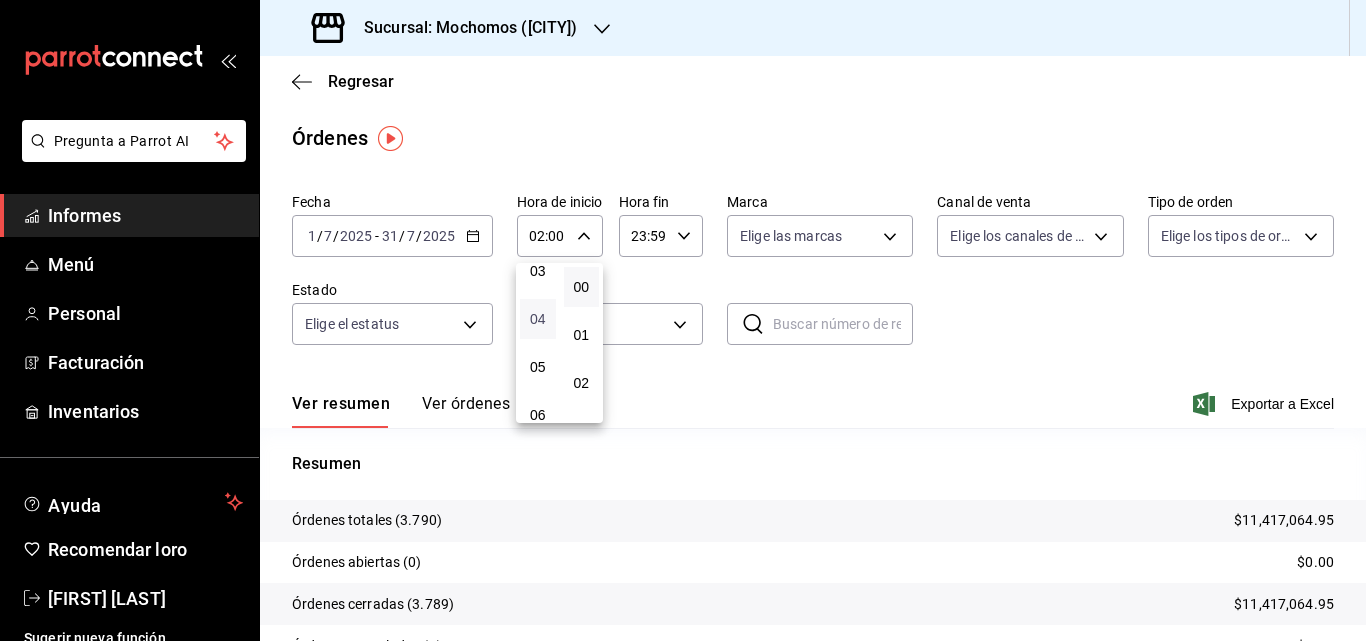click on "04" at bounding box center (538, 319) 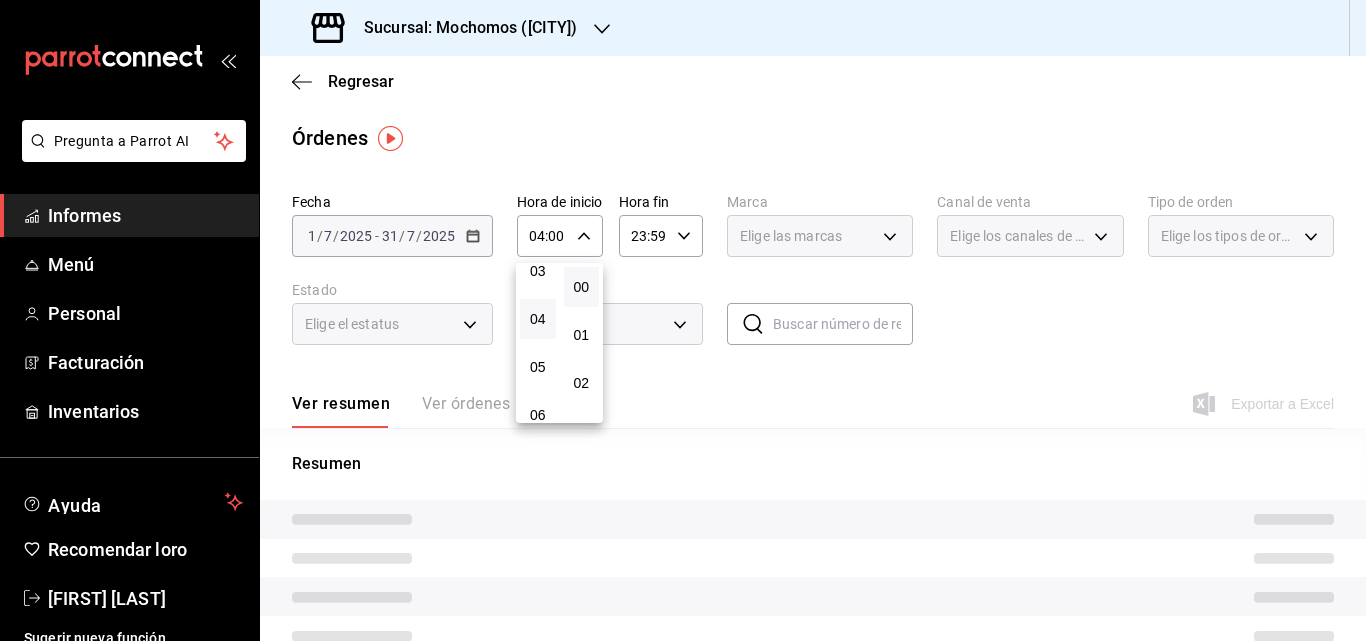 click on "00" at bounding box center [582, 287] 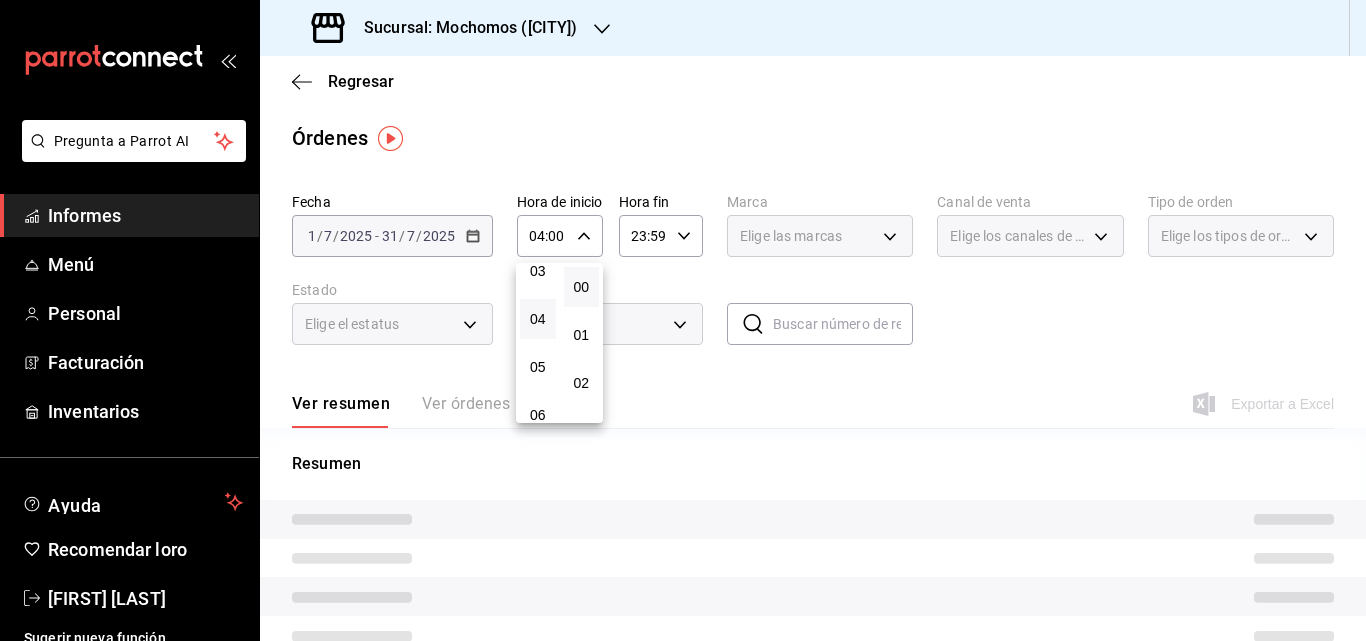 click at bounding box center (683, 320) 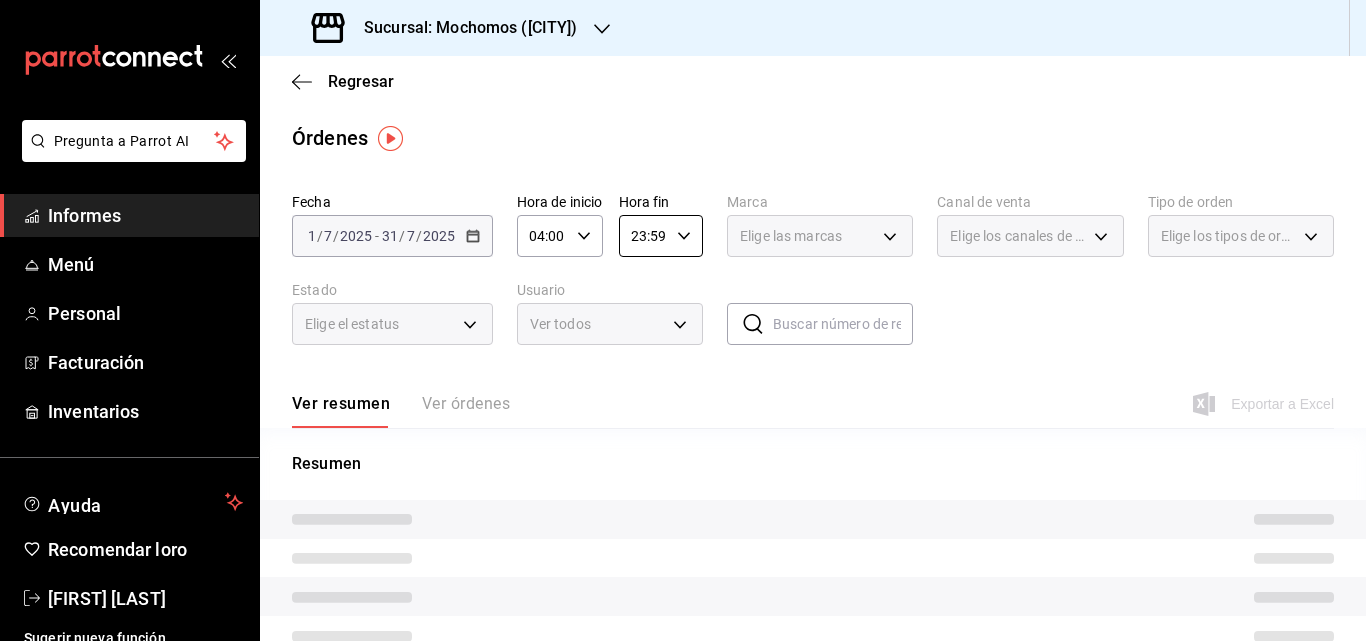 click on "23:59" at bounding box center (644, 236) 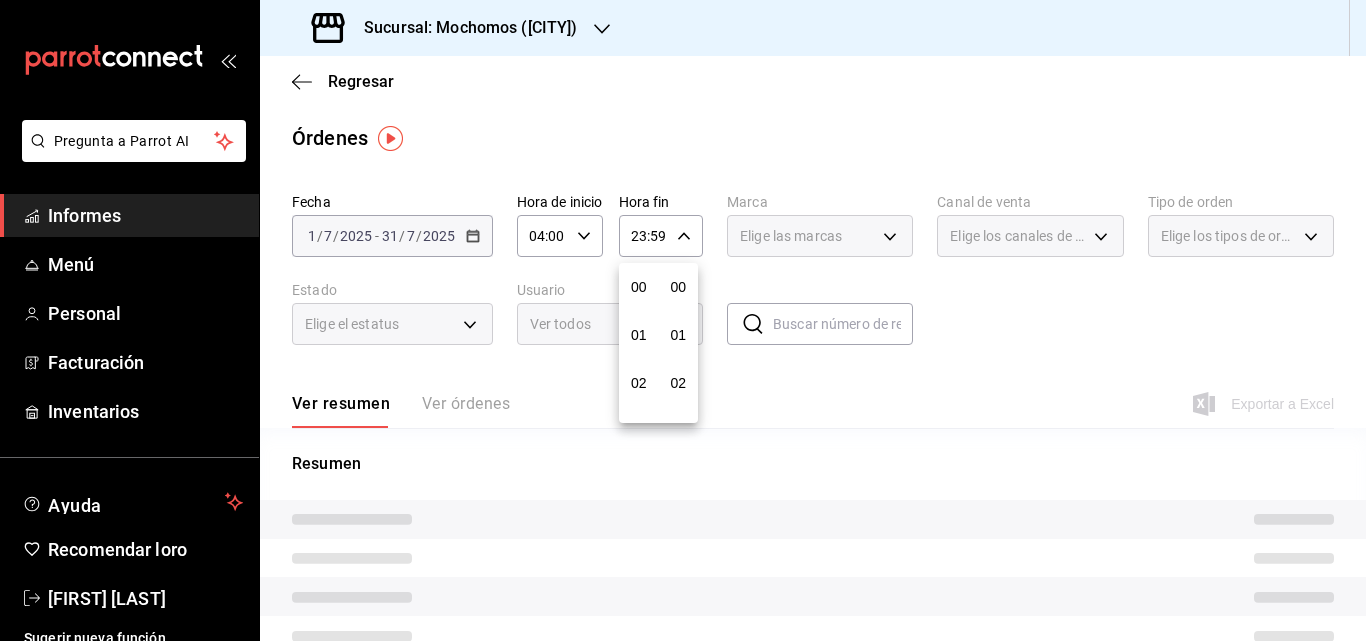 scroll, scrollTop: 992, scrollLeft: 0, axis: vertical 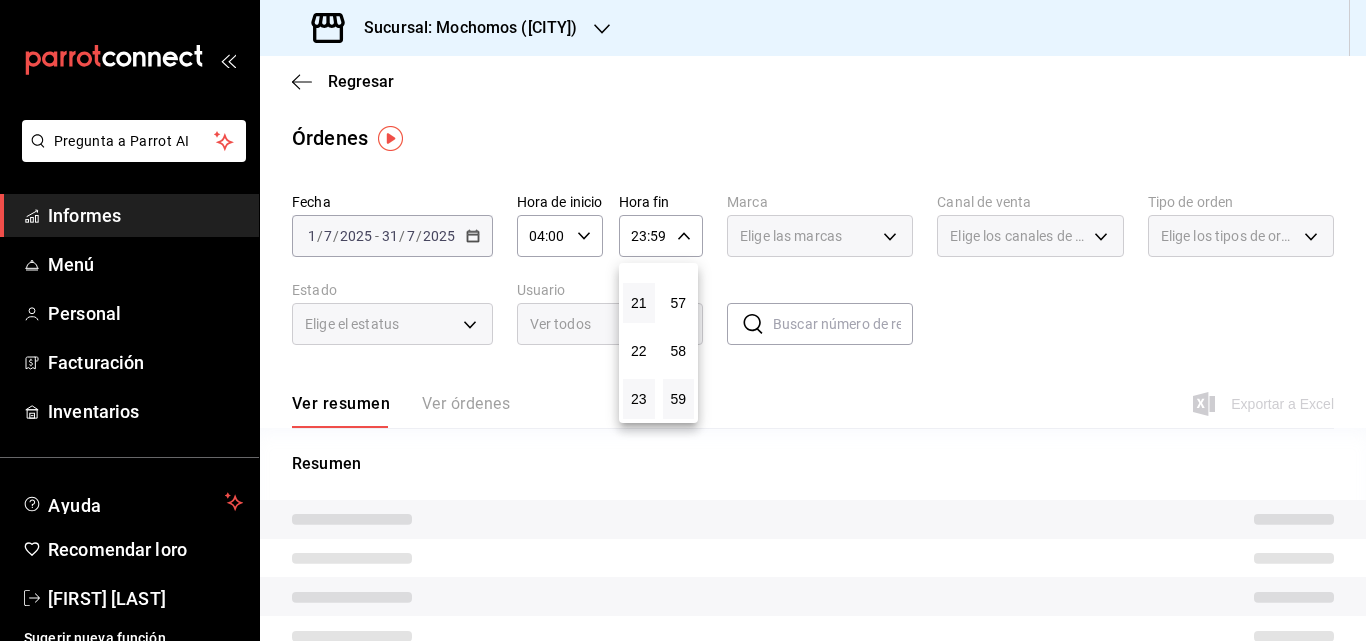 click on "21" at bounding box center [639, 303] 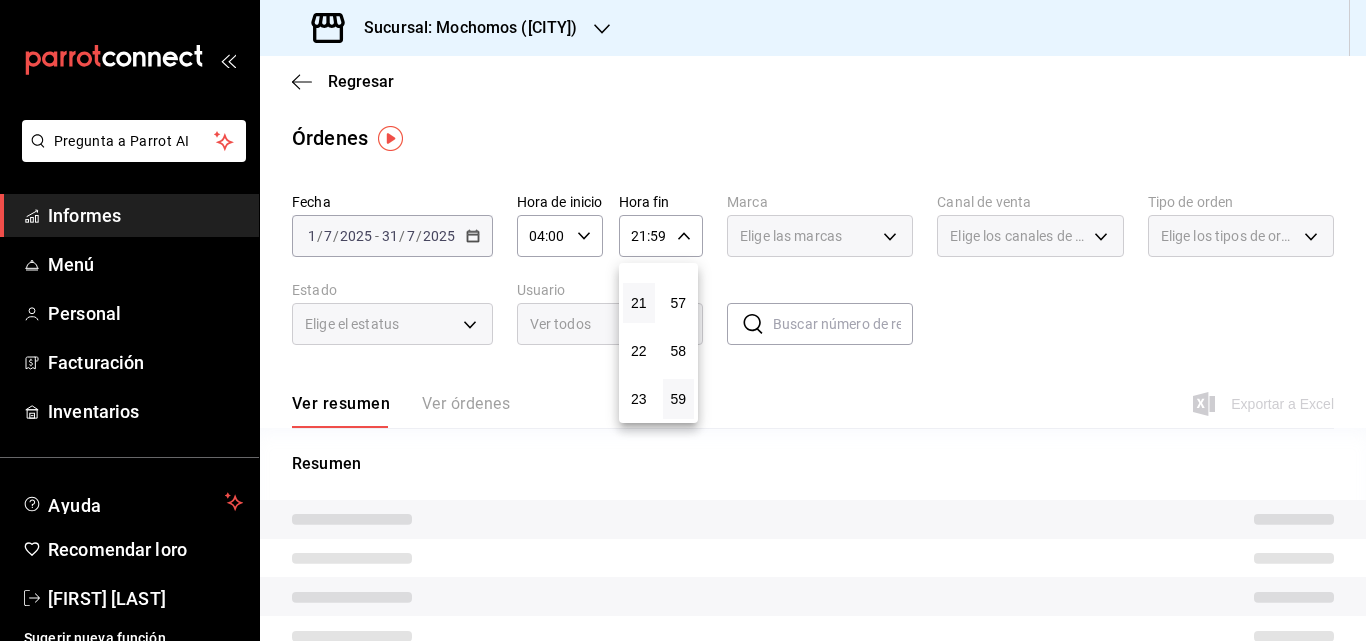 type 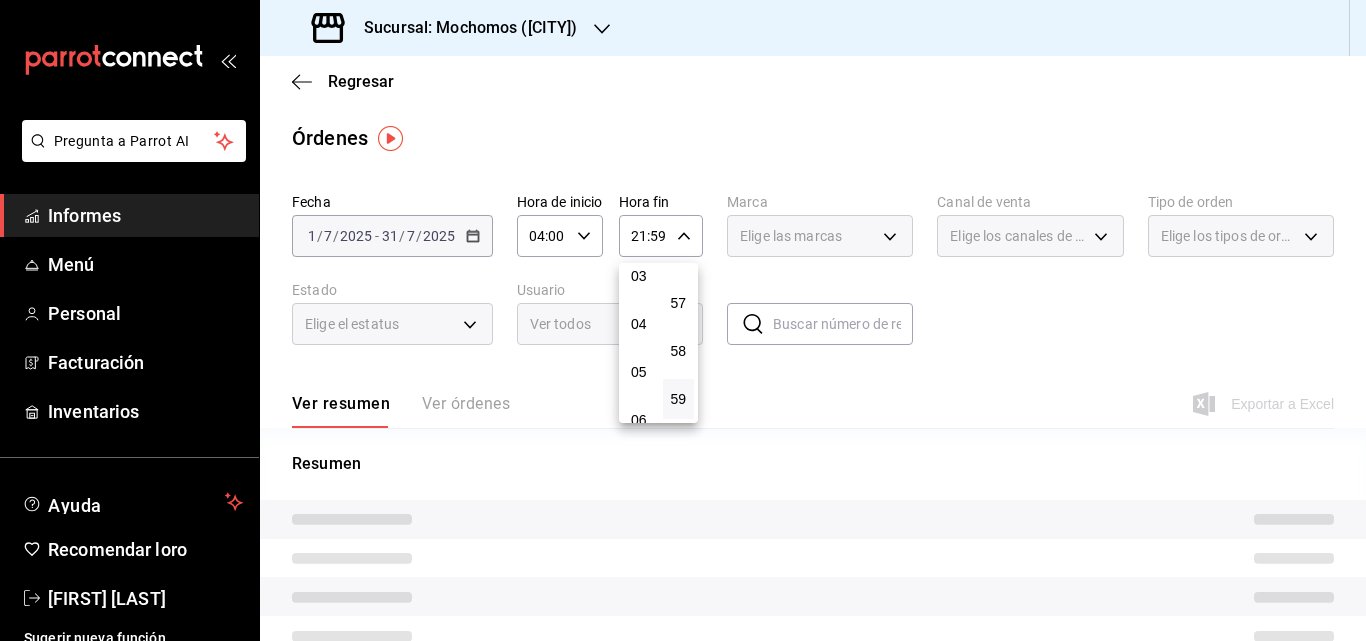 scroll, scrollTop: 152, scrollLeft: 0, axis: vertical 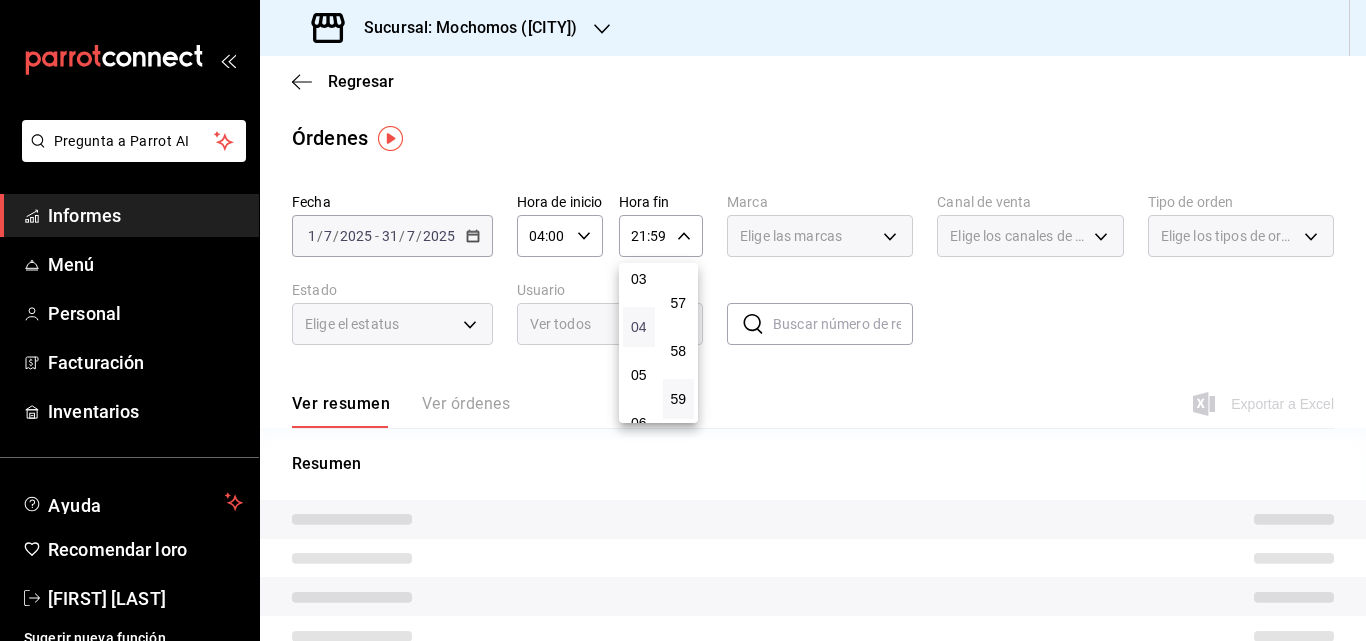 click on "04" at bounding box center (639, 327) 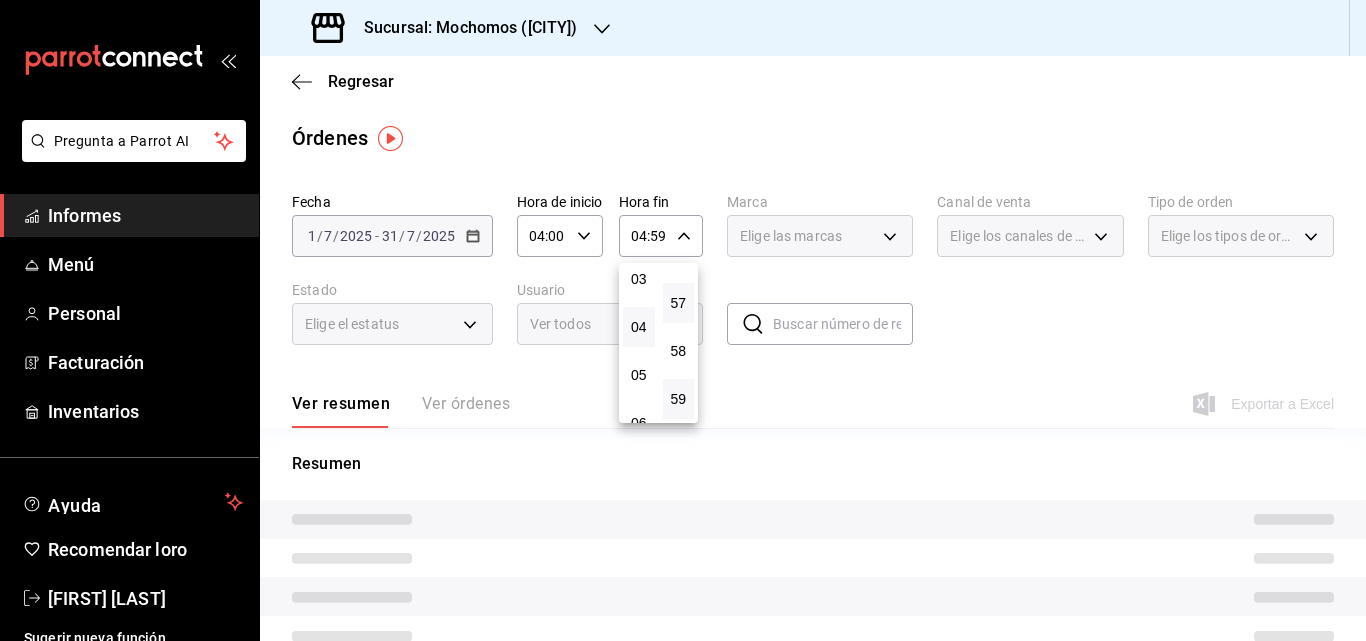 click on "57" at bounding box center [679, 303] 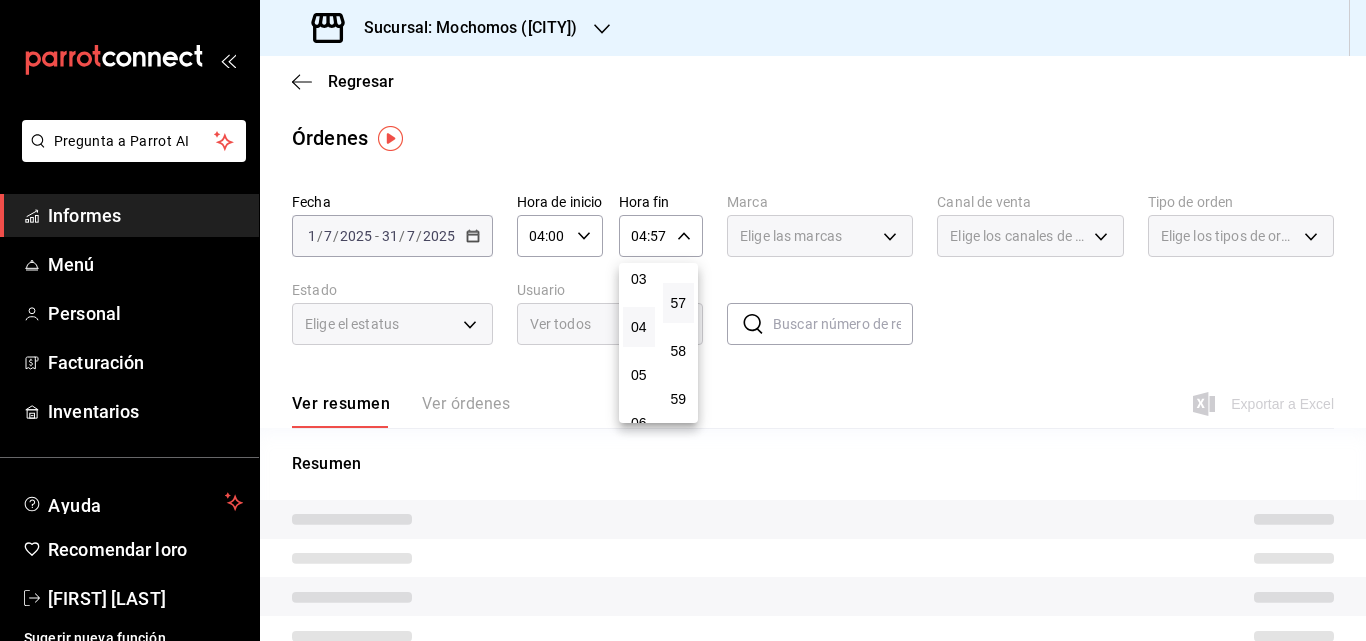 type 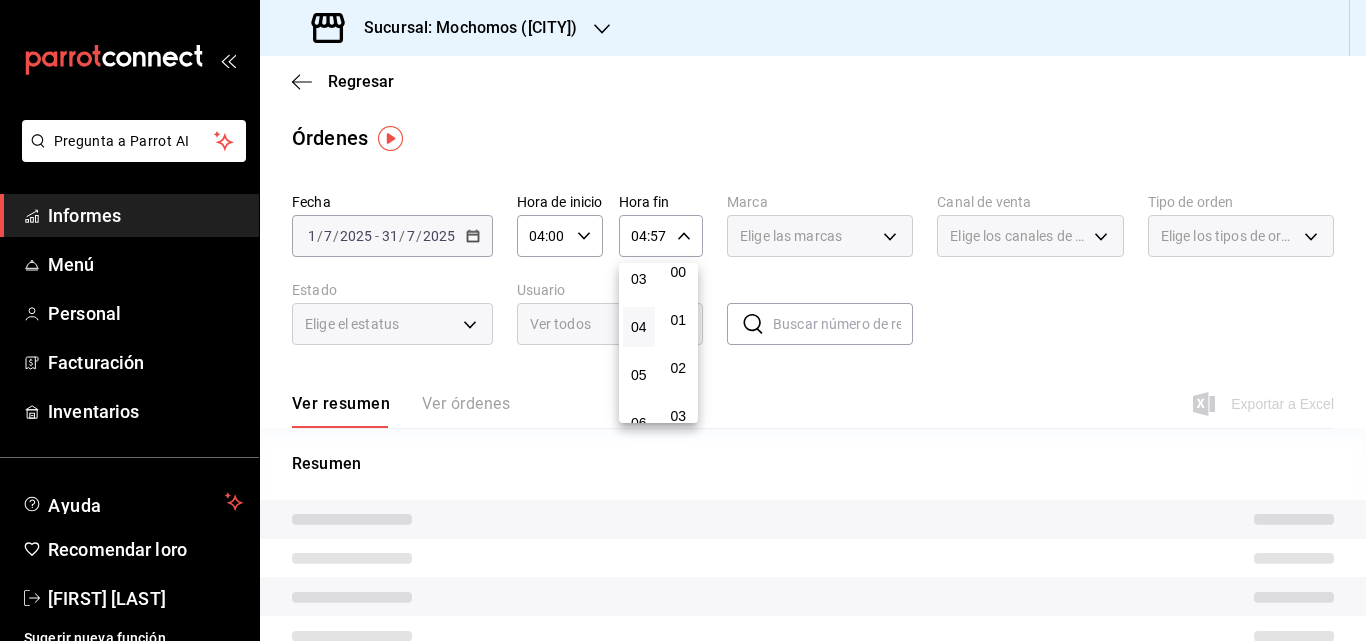 scroll, scrollTop: 0, scrollLeft: 0, axis: both 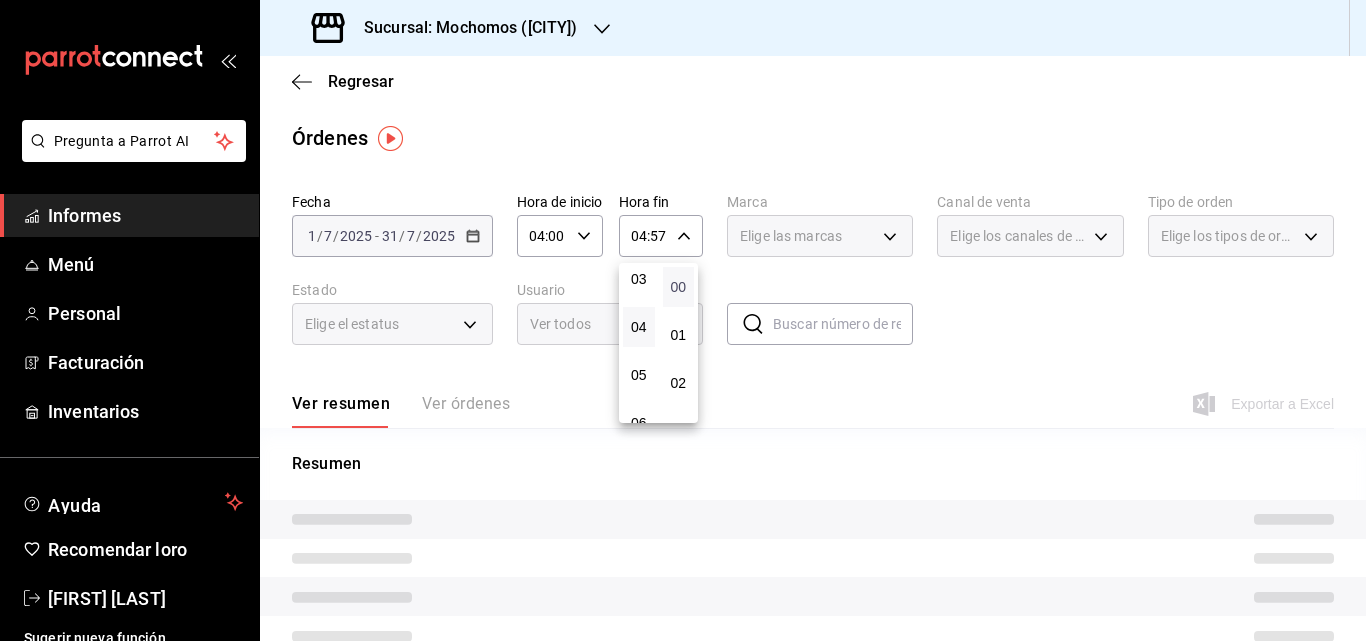 click on "00" at bounding box center (678, 287) 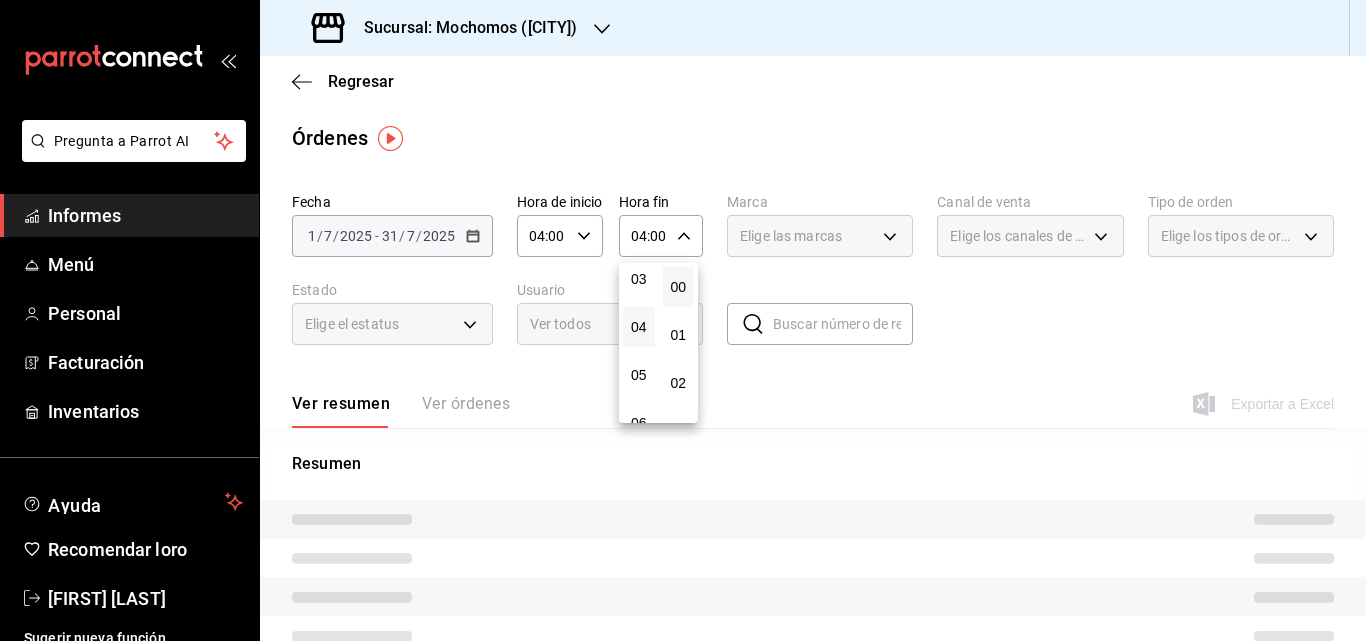 click at bounding box center (683, 320) 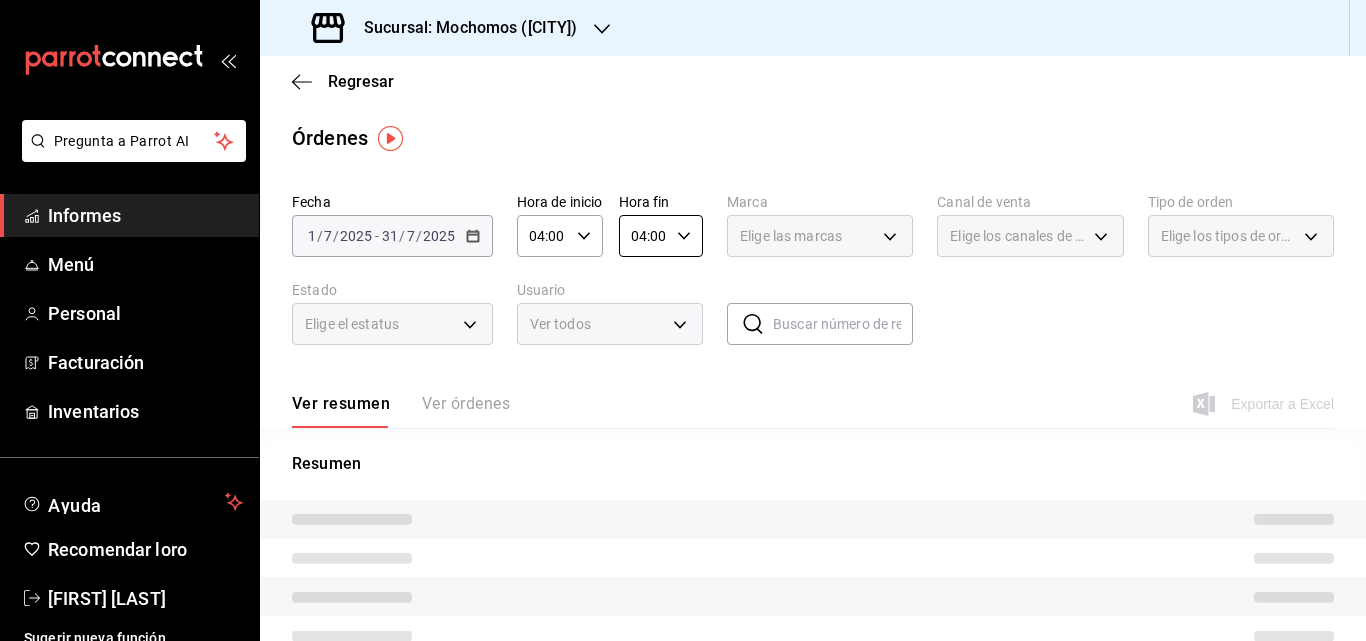 click on "Elige las marcas" at bounding box center (820, 236) 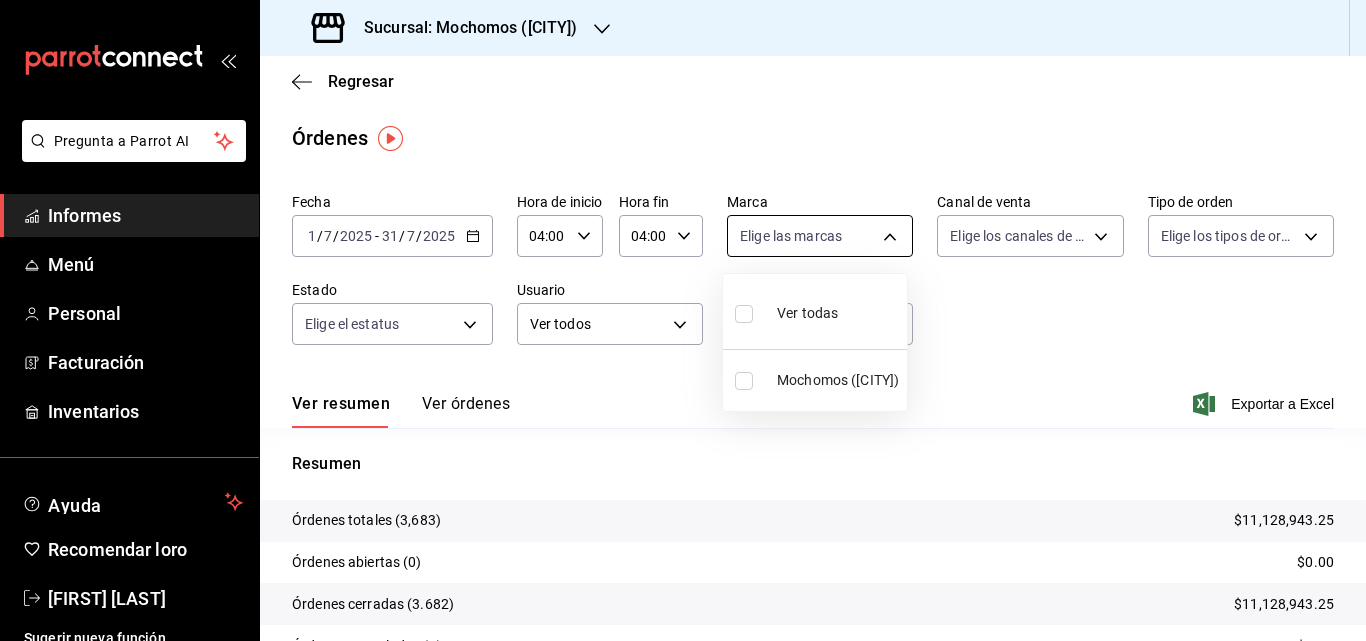 click on "Pregunta a Parrot AI Informes Menú Personal Facturación Inventarios Ayuda Recomendar loro Efrén Iglesias Sugerir nueva función Sucursal: Mochomos ([CITY]) Regresar Órdenes Fecha 1 / 7 / 2025 - 31 / 7 / 2025 Hora de inicio 04:00 Hora de inicio Hora fin 04:00 Hora fin Marca Elige las marcas Canal de venta Elige los canales de venta Tipo de orden Elige los tipos de orden Estado Elige el estatus Usuario Ver todos ALL Ver resumen Ver órdenes Exportar a Excel Resumen Órdenes totales (3,683) Órdenes abiertas (0) Órdenes cerradas (3.682) Órdenes canceladas (1) Órdenes negadas (0) ¿Quieres ver el consumo promedio por orden y comensal? Ve al reporte de Ticket promedio Texto original Valora esta traducción Tu opinión servirá para ayudar a mejorar el Traductor de Google GANA 1 MES GRATIS EN TU SUSCRIPCIÓN AQUÍ Ver video tutorial Ir a un video Pregunta a Parrot AI Informes Menú Personal Facturación" at bounding box center [683, 320] 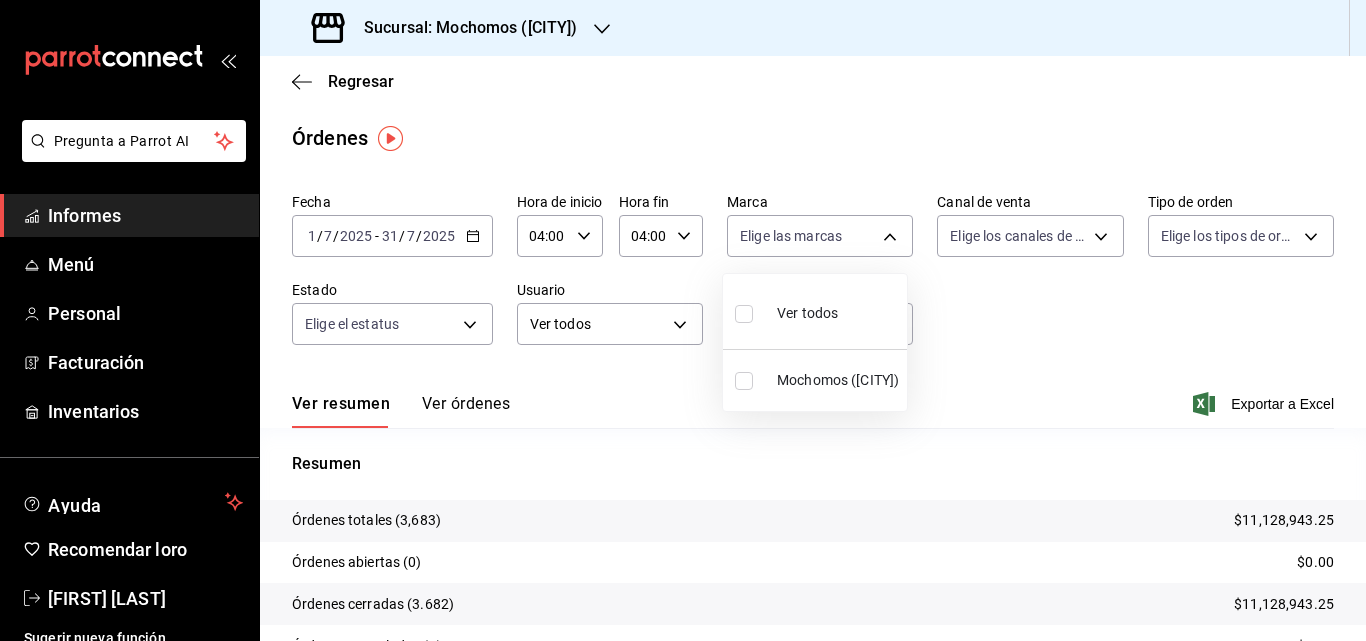 click at bounding box center [744, 381] 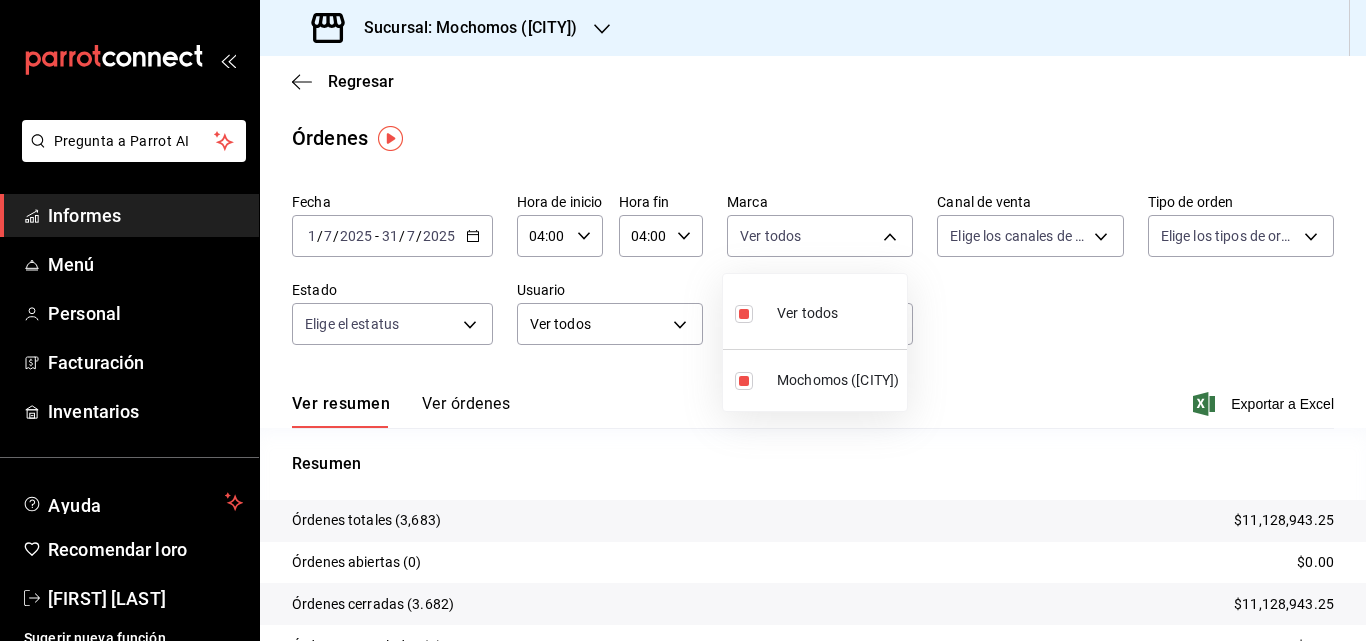 click at bounding box center [683, 320] 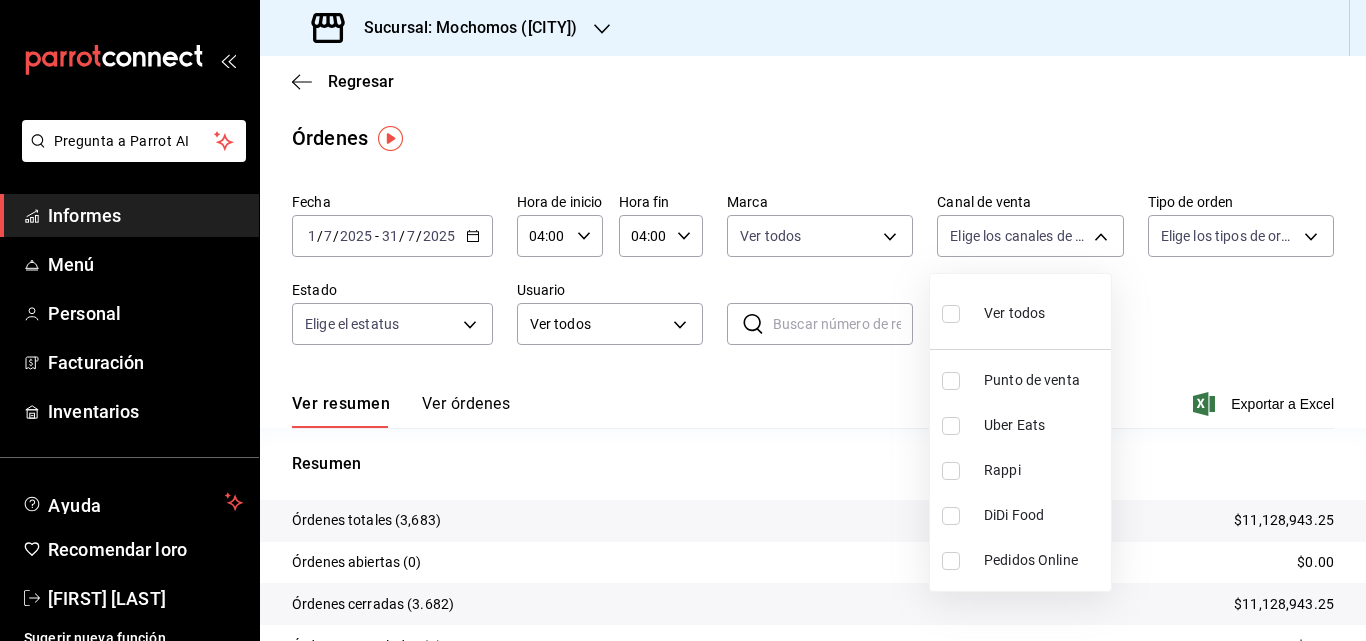 click on "Pregunta a Parrot AI Informes   Menú   Personal   Facturación   Inventarios   Ayuda Recomendar loro   [FIRST] [LAST]   Sugerir nueva función   Sucursal: Mochomos (Tijuana) Regresar Órdenes Fecha [DATE] [DATE] / [DATE] / [DATE] - [DATE] [DATE] / [DATE] / [DATE] Hora de inicio [TIME] Hora de inicio Hora fin [TIME] Hora fin Marca Ver todos [EMAIL] Canal de venta Elige los canales de venta Tipo de orden Elige los tipos de orden Estado Elige el estatus Usuario Ver todos ALL ​ ​ Ver resumen Ver órdenes Exportar a Excel Resumen Órdenes totales ([NUMBER]) [CURRENCY] Órdenes abiertas ([NUMBER]) [CURRENCY] Órdenes cerradas ([NUMBER]) [CURRENCY] Órdenes canceladas ([NUMBER]) [CURRENCY] Órdenes negadas ([NUMBER]) [CURRENCY] ¿Quieres ver el consumo promedio por orden y comensal? Ve al reporte de Ticket promedio Texto original Valora esta traducción Tu opinión servirá para ayudar a mejorar el Traductor de Google GANA 1 MES GRATIS EN TU SUSCRIPCIÓN AQUÍ Ver video tutorial Ir a un video Pregunta a Parrot AI Informes   Menú" at bounding box center (683, 320) 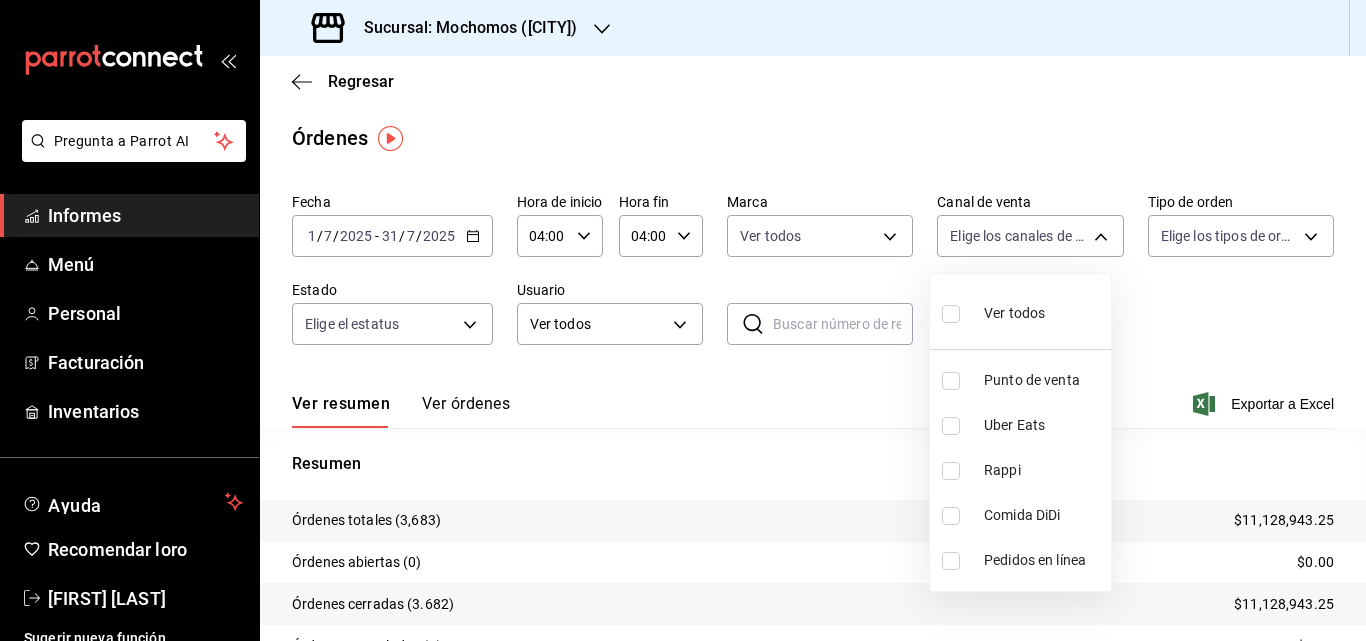 click at bounding box center [951, 314] 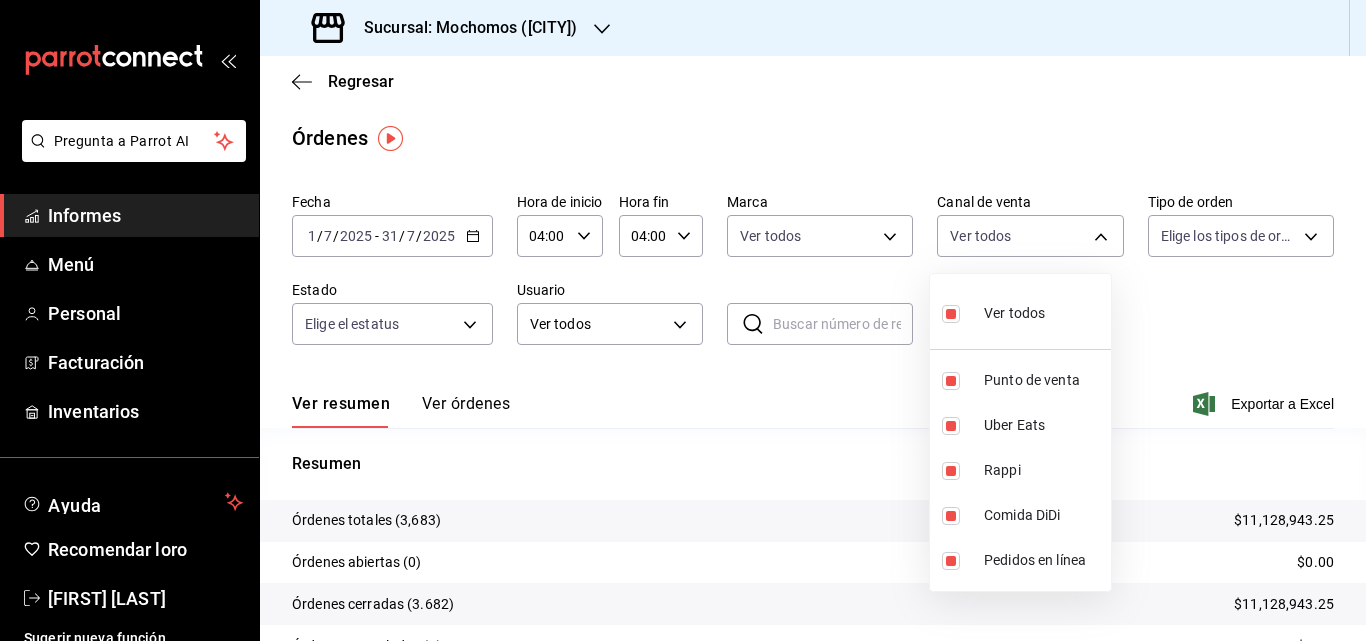 click at bounding box center [683, 320] 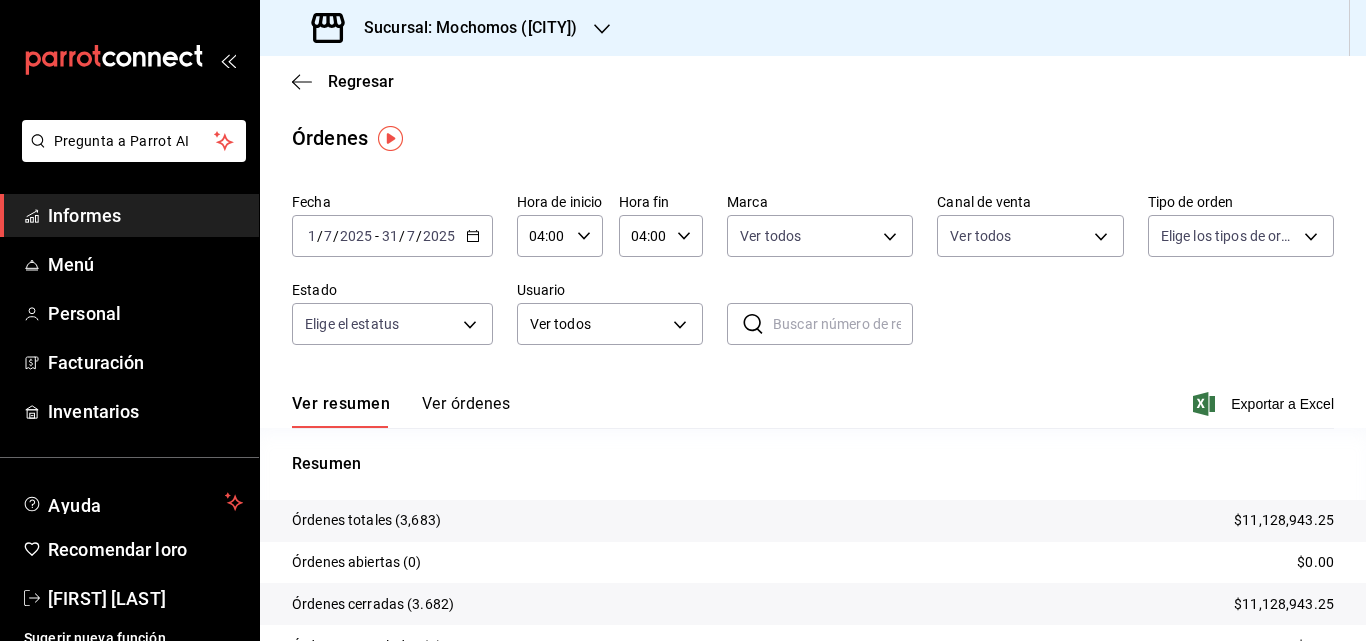 click on "Pregunta a Parrot AI Informes   Menú   Personal   Facturación   Inventarios   Ayuda Recomendar loro   [FIRST] [LAST]   Sugerir nueva función   Sucursal: Mochomos (Tijuana) Regresar Órdenes Fecha [DATE] [DATE] / [DATE] / [DATE] - [DATE] [DATE] / [DATE] / [DATE] Hora de inicio [TIME] Hora de inicio Hora fin [TIME] Hora fin Marca Ver todos [EMAIL] Canal de venta Ver todos PARROT,UBER_EATS,RAPPI,DIDI_FOOD,ONLINE Tipo de orden Elige los tipos de orden Estado Elige el estatus Usuario Ver todos ALL ​ ​ Ver resumen Ver órdenes Exportar a Excel Resumen Órdenes totales ([NUMBER]) [CURRENCY] Órdenes abiertas ([NUMBER]) [CURRENCY] Órdenes cerradas ([NUMBER]) [CURRENCY] Órdenes canceladas ([NUMBER]) [CURRENCY] Órdenes negadas ([NUMBER]) [CURRENCY] ¿Quieres ver el consumo promedio por orden y comensal? Ve al reporte de Ticket promedio Texto original Valora esta traducción Tu opinión servirá para ayudar a mejorar el Traductor de Google GANA 1 MES GRATIS EN TU SUSCRIPCIÓN AQUÍ Ver video tutorial Ir a un video Informes   Menú" at bounding box center (683, 320) 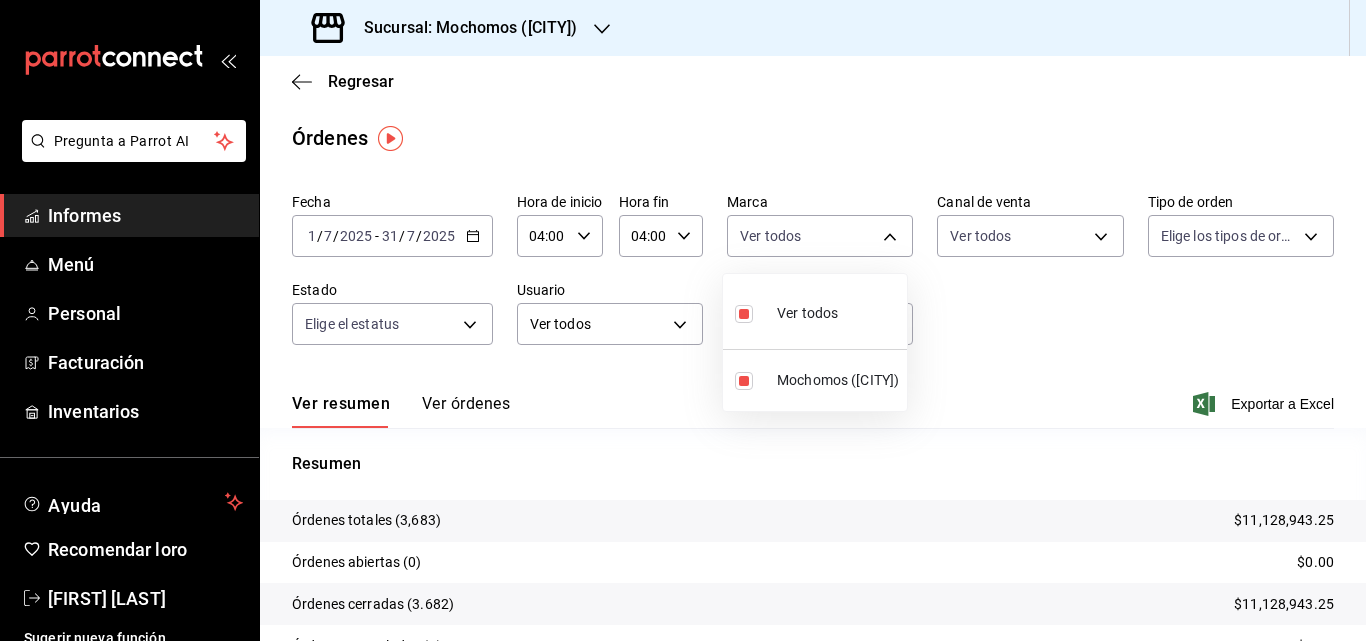 click at bounding box center (683, 320) 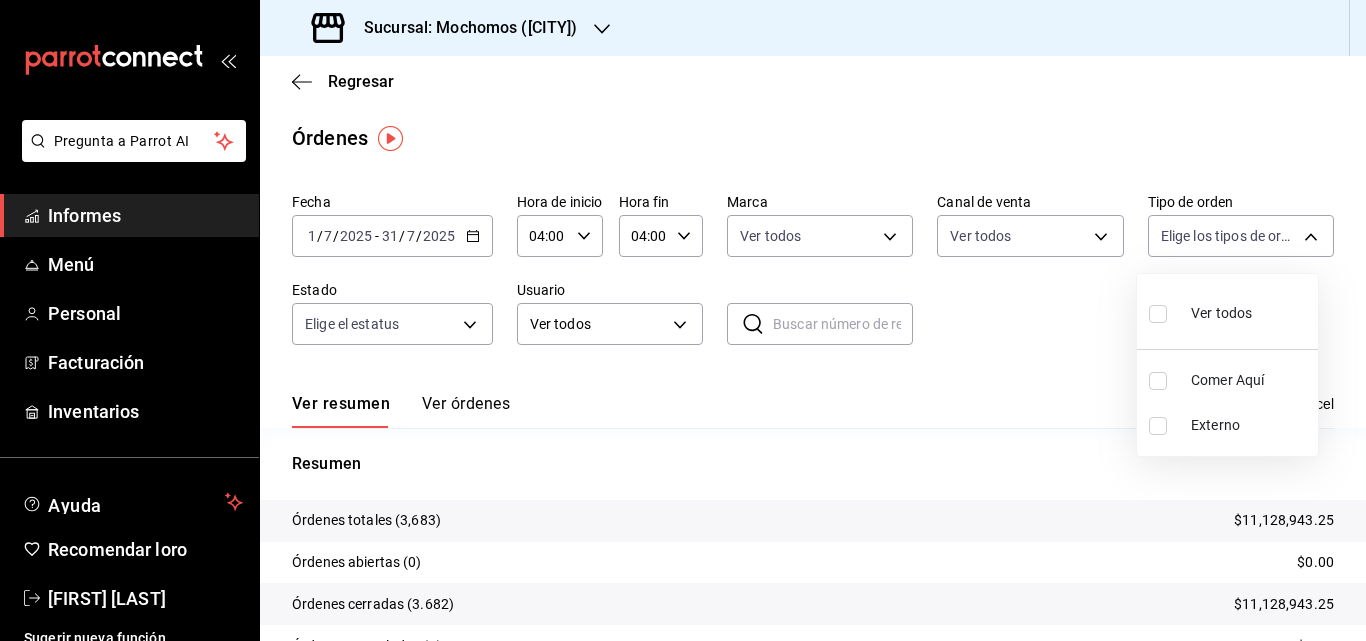 click on "Pregunta a Parrot AI Informes   Menú   Personal   Facturación   Inventarios   Ayuda Recomendar loro   [FIRST] [LAST]   Sugerir nueva función   Sucursal: Mochomos (Tijuana) Regresar Órdenes Fecha [DATE] [DATE] / [DATE] / [DATE] - [DATE] [DATE] / [DATE] / [DATE] Hora de inicio [TIME] Hora de inicio Hora fin [TIME] Hora fin Marca Ver todos [EMAIL] Canal de venta Ver todos PARROT,UBER_EATS,RAPPI,DIDI_FOOD,ONLINE Tipo de orden Elige los tipos de orden Estado Elige el estatus Usuario Ver todos ALL ​ ​ Ver resumen Ver órdenes Exportar a Excel Resumen Órdenes totales ([NUMBER]) [CURRENCY] Órdenes abiertas ([NUMBER]) [CURRENCY] Órdenes cerradas ([NUMBER]) [CURRENCY] Órdenes canceladas ([NUMBER]) [CURRENCY] Órdenes negadas ([NUMBER]) [CURRENCY] ¿Quieres ver el consumo promedio por orden y comensal? Ve al reporte de Ticket promedio Texto original Valora esta traducción Tu opinión servirá para ayudar a mejorar el Traductor de Google GANA 1 MES GRATIS EN TU SUSCRIPCIÓN AQUÍ Ver video tutorial Ir a un video Informes   Menú" at bounding box center [683, 320] 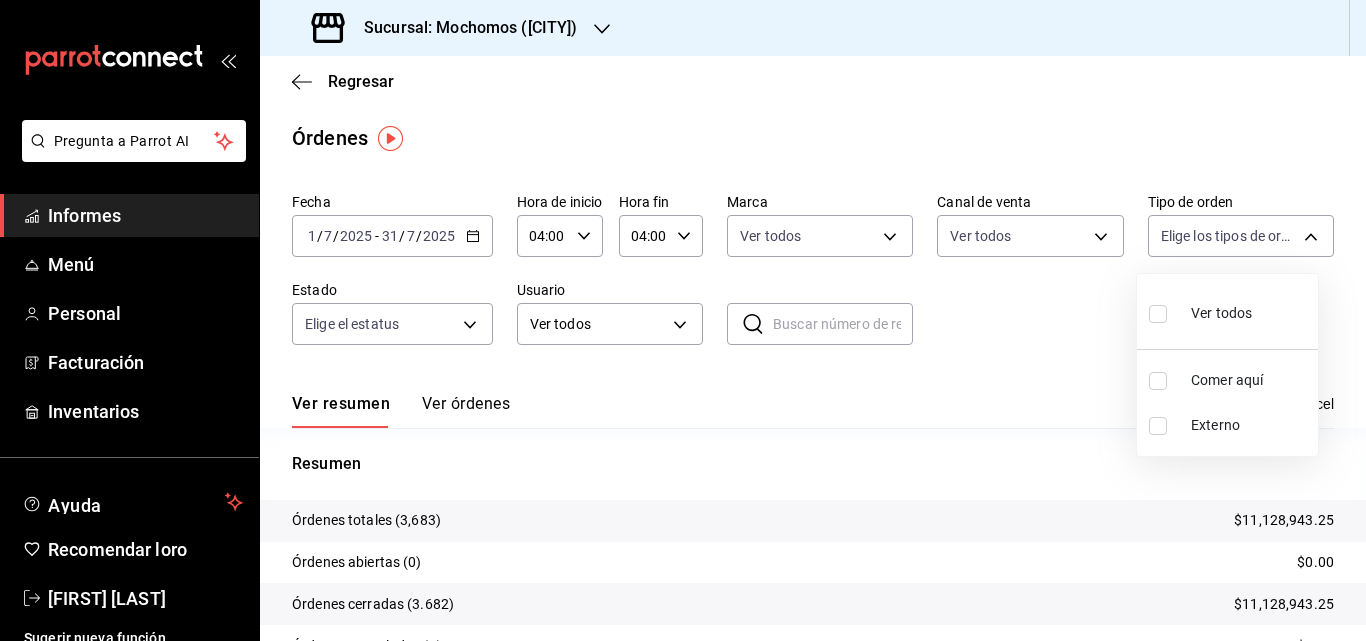 click at bounding box center (1158, 381) 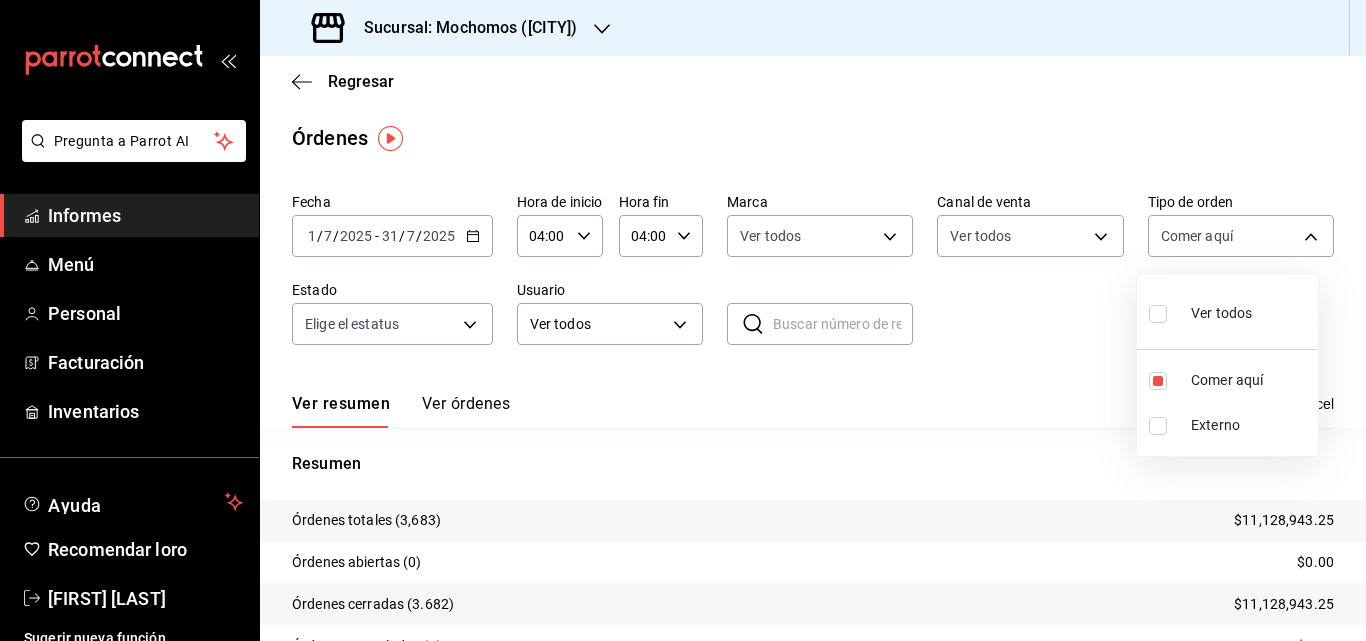 click at bounding box center [683, 320] 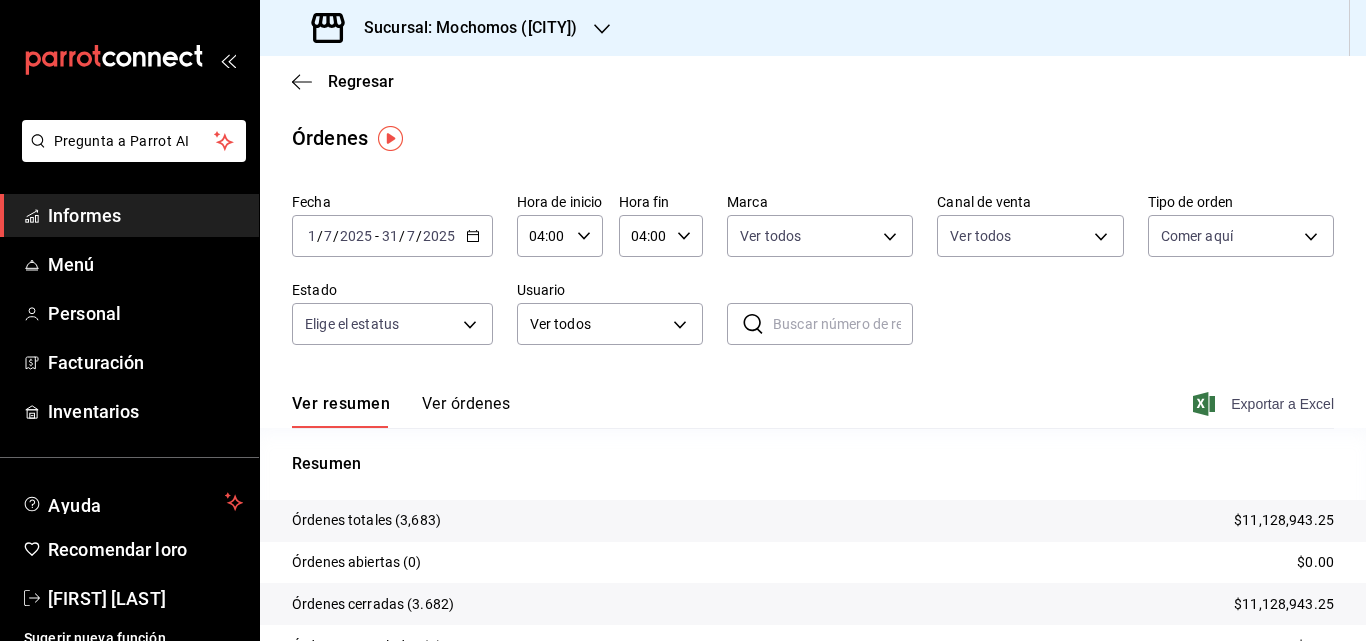 click on "Exportar a Excel" at bounding box center (1282, 404) 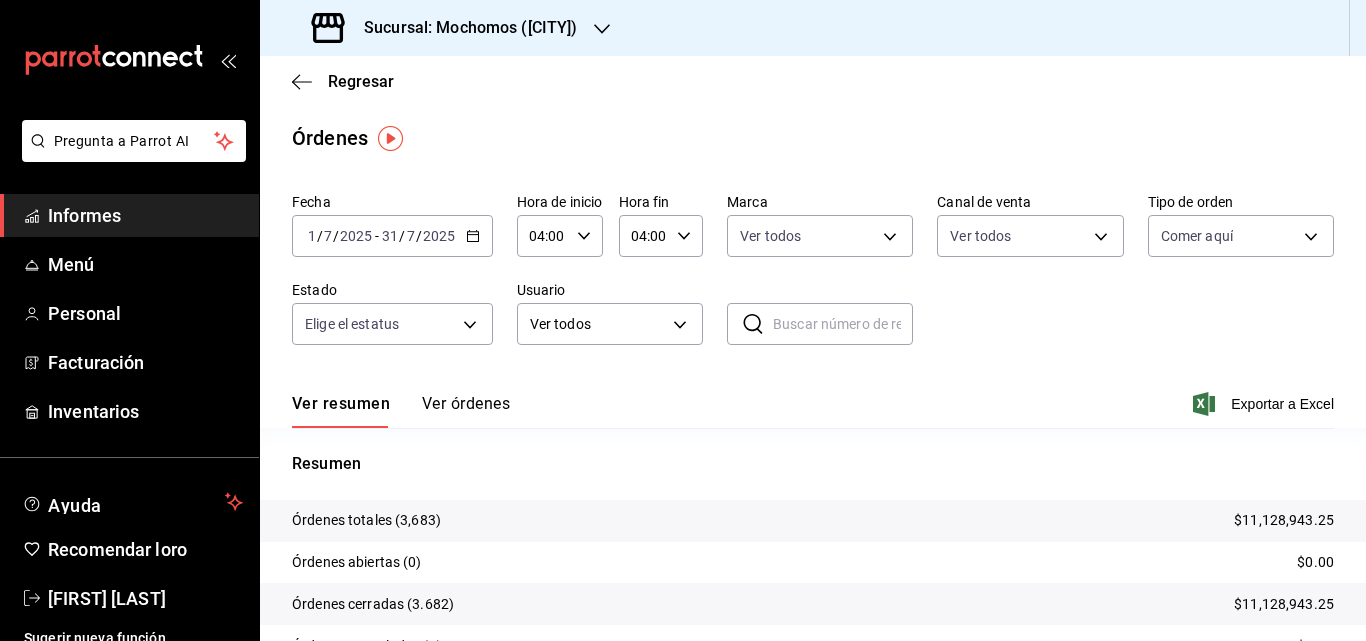 click on "Órdenes" at bounding box center [813, 138] 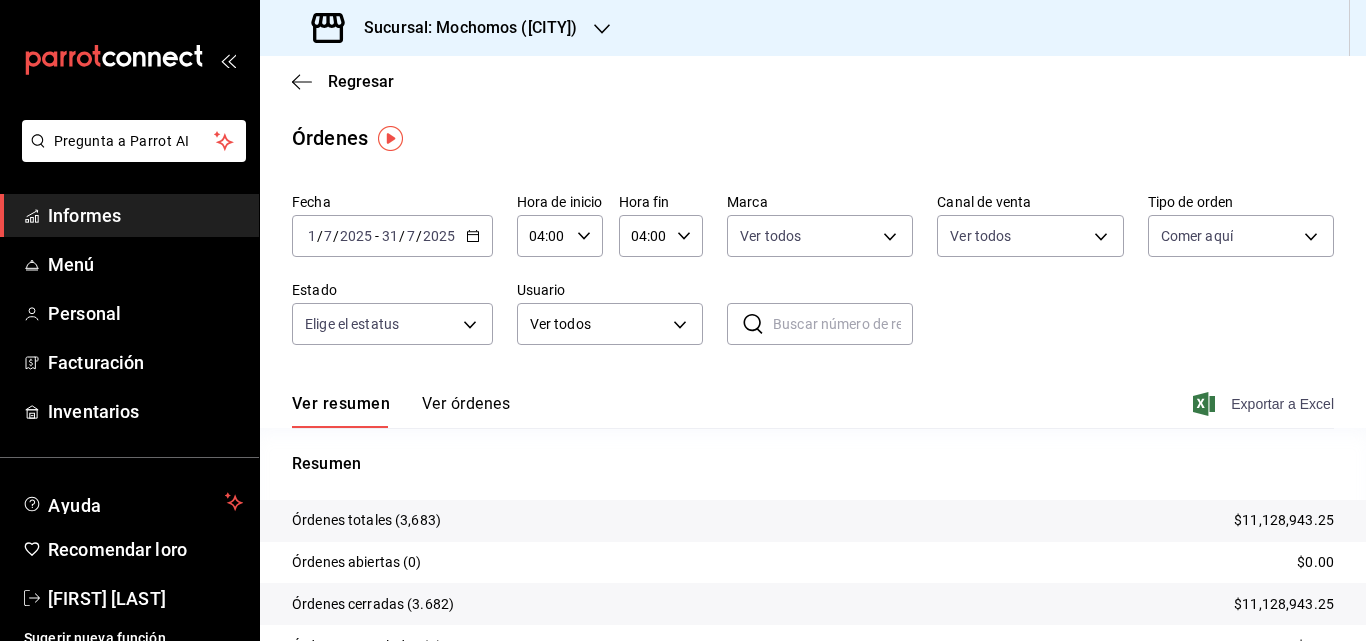 click on "Exportar a Excel" at bounding box center [1282, 404] 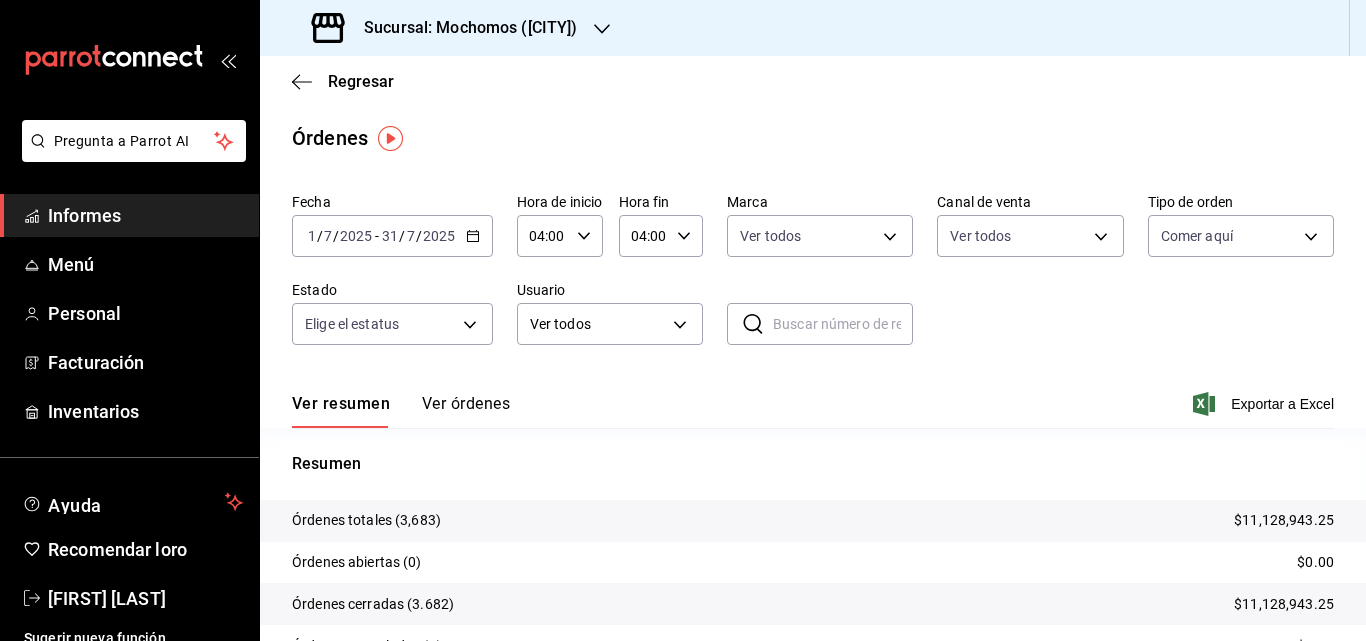 click on "Regresar" at bounding box center (813, 81) 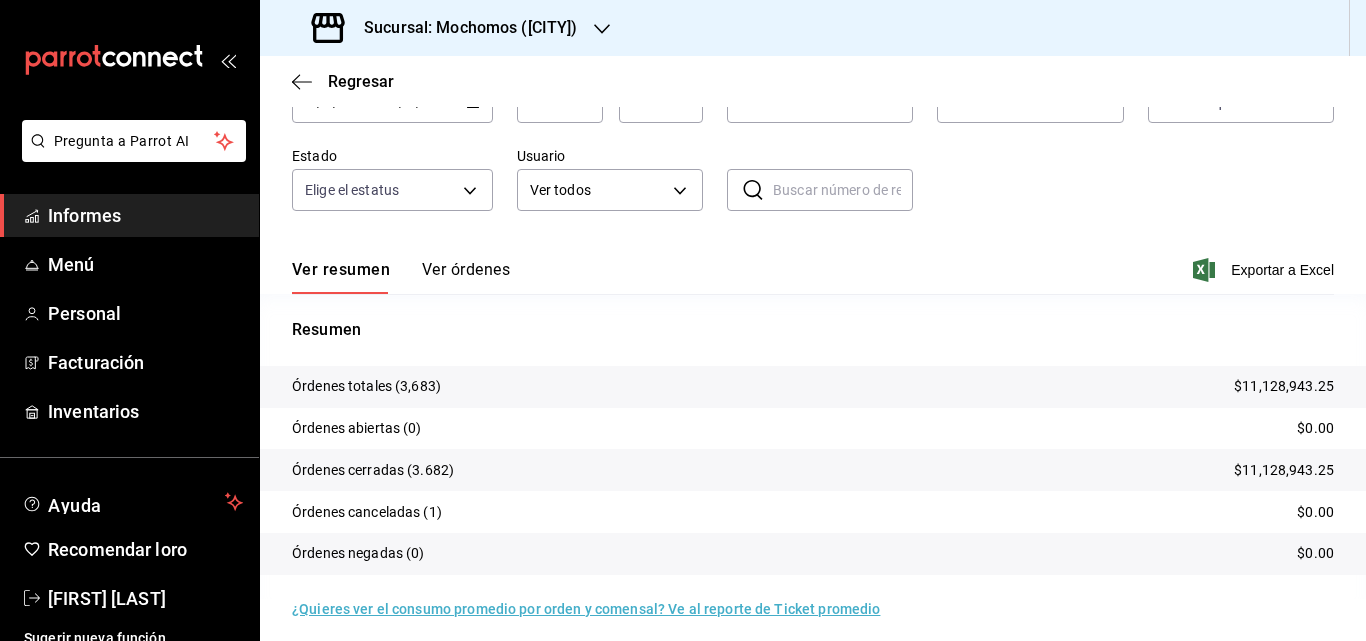 scroll, scrollTop: 145, scrollLeft: 0, axis: vertical 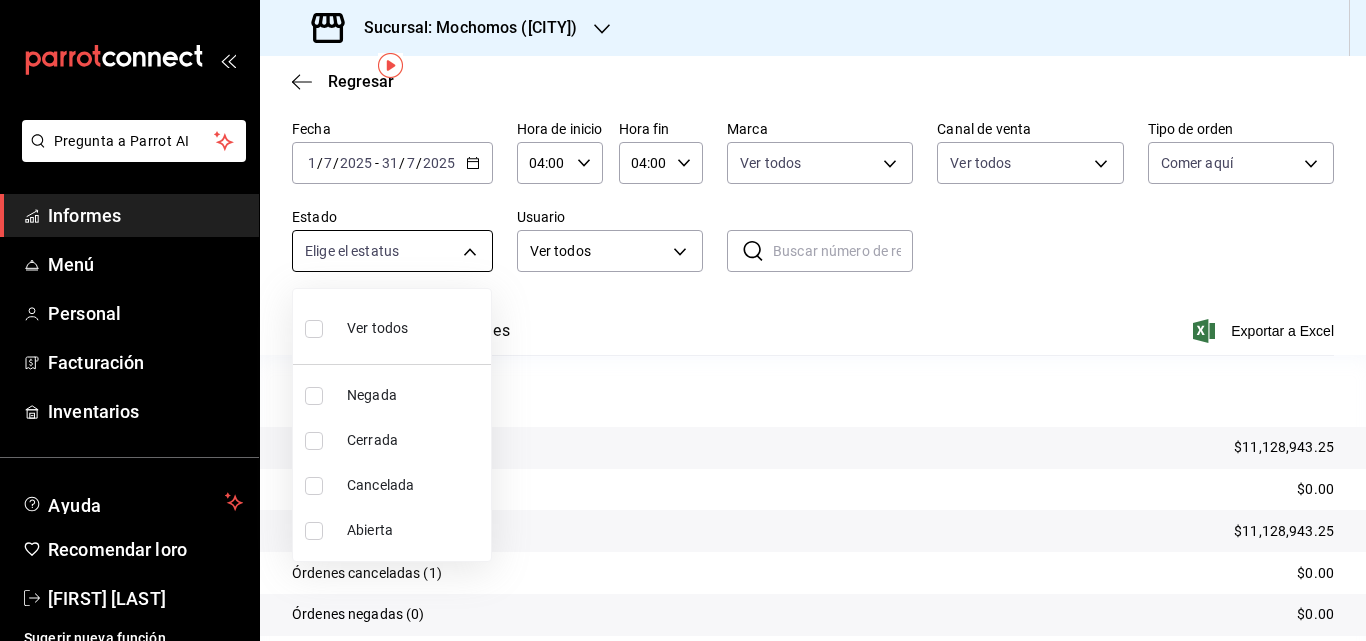 click on "Pregunta a Parrot AI Informes Menú Personal Facturación Inventarios Ayuda Recomendar loro Efrén Iglesias Sugerir nueva función Sucursal: Mochomos ([CITY]) Regresar Órdenes Fecha 1 / 7 / 2025 - 31 / 7 / 2025 Hora de inicio 04:00 Hora de inicio Hora fin 04:00 Hora fin Marca Ver todos Canal de venta Ver todos PARROT,UBER_EATS,RAPPI,DIDI_FOOD,ONLINE Tipo de orden Comer aquí Estado Elige el estatus Usuario Ver todos ALL Ver resumen Ver órdenes Exportar a Excel Resumen Órdenes totales (3,683) Órdenes abiertas (0) Órdenes cerradas (3.682) Órdenes canceladas (1) Órdenes negadas (0) ¿Quieres ver el consumo promedio por orden y comensal? Ve al reporte de Ticket promedio Texto original Valora esta traducción Tu opinión servirá para ayudar a mejorar el Traductor de Google GANA 1 MES GRATIS EN TU SUSCRIPCIÓN AQUÍ Ver video tutorial" at bounding box center (683, 320) 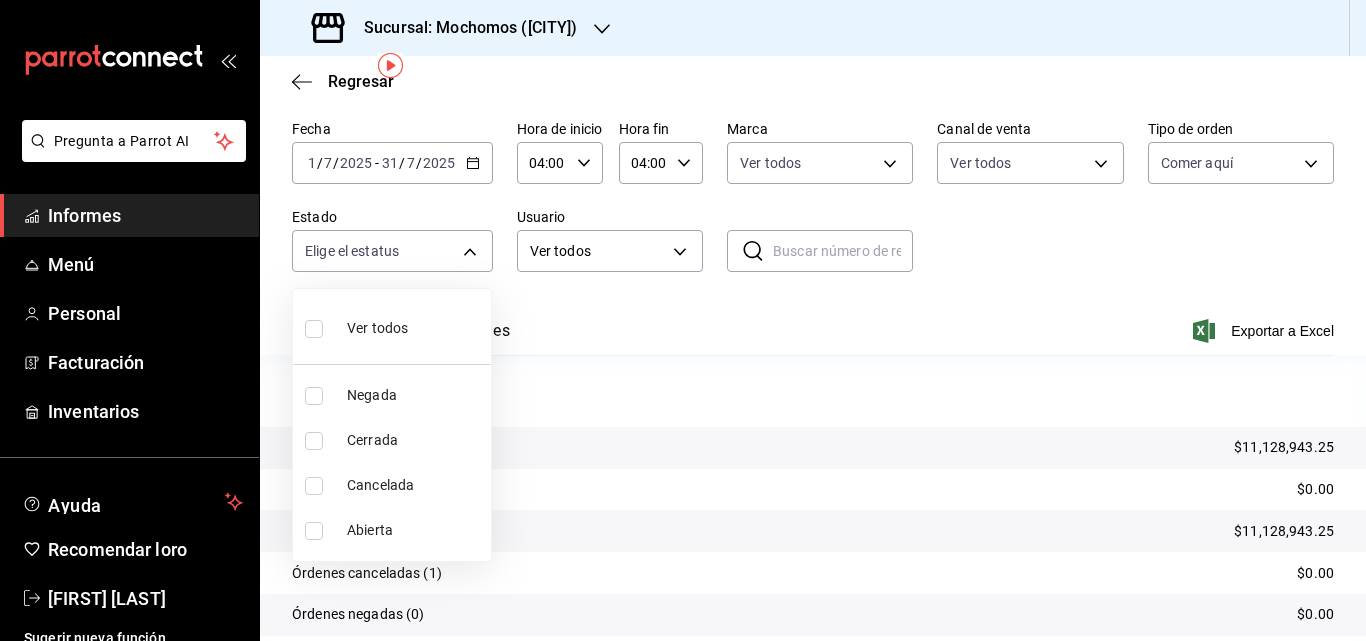 click at bounding box center [683, 320] 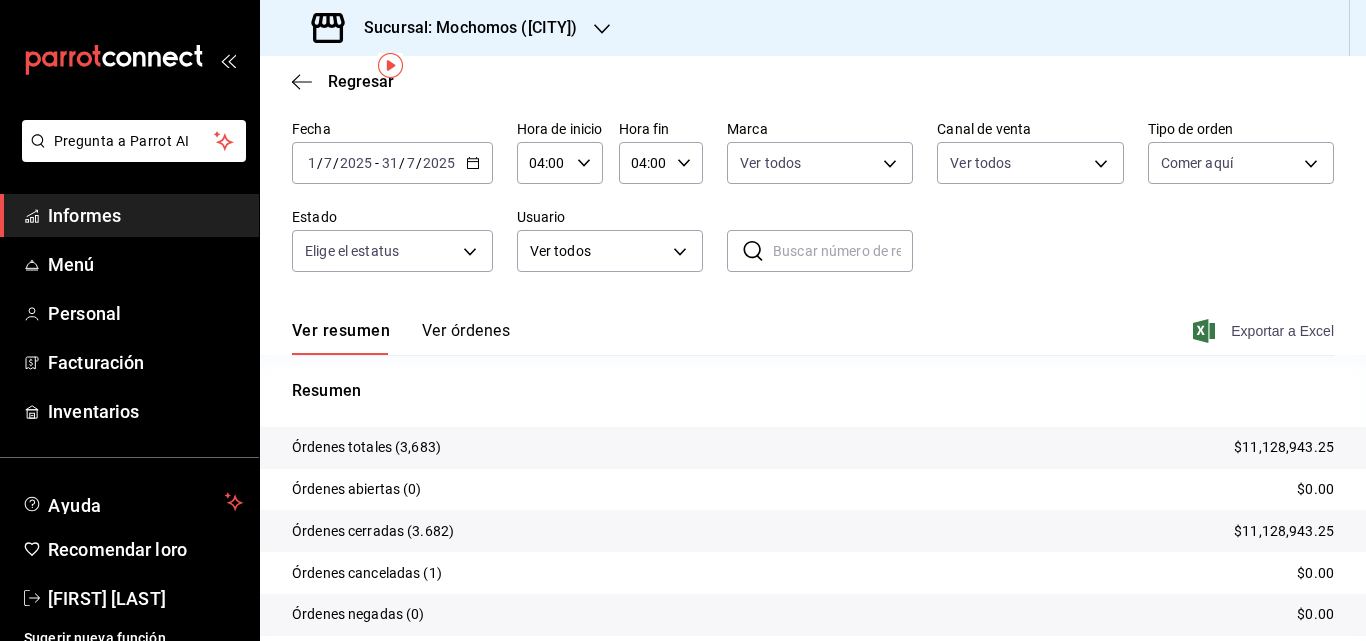 click on "Exportar a Excel" at bounding box center [1282, 331] 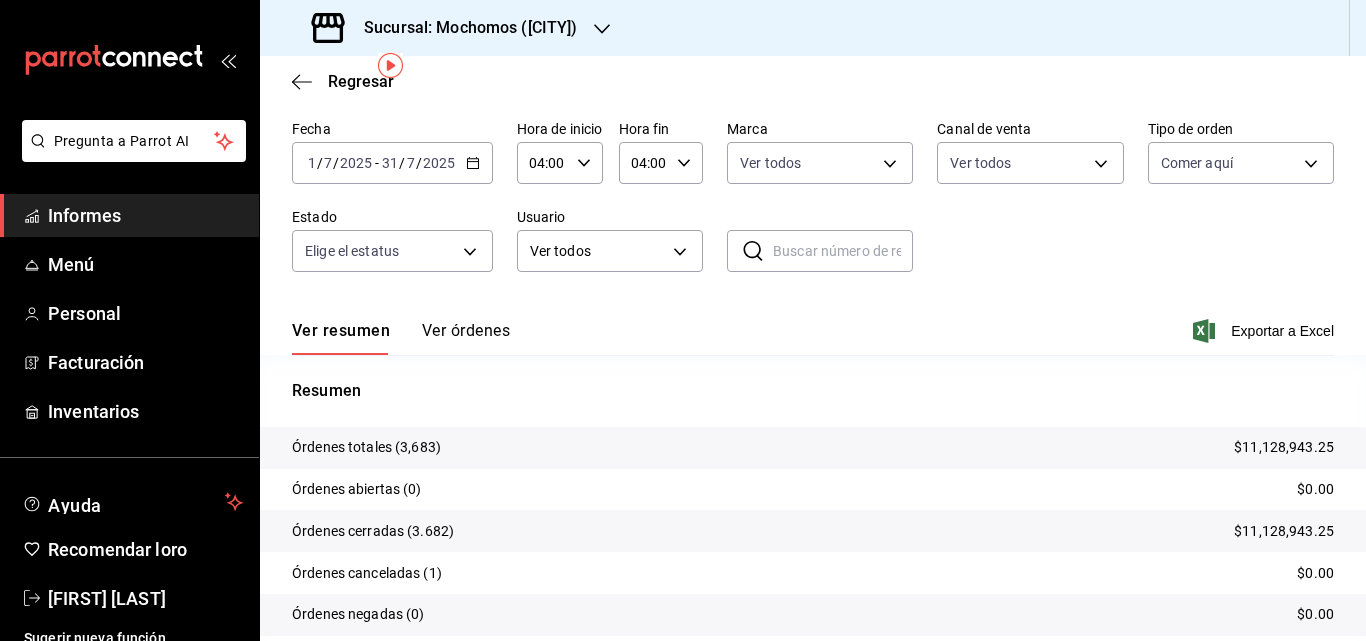 click 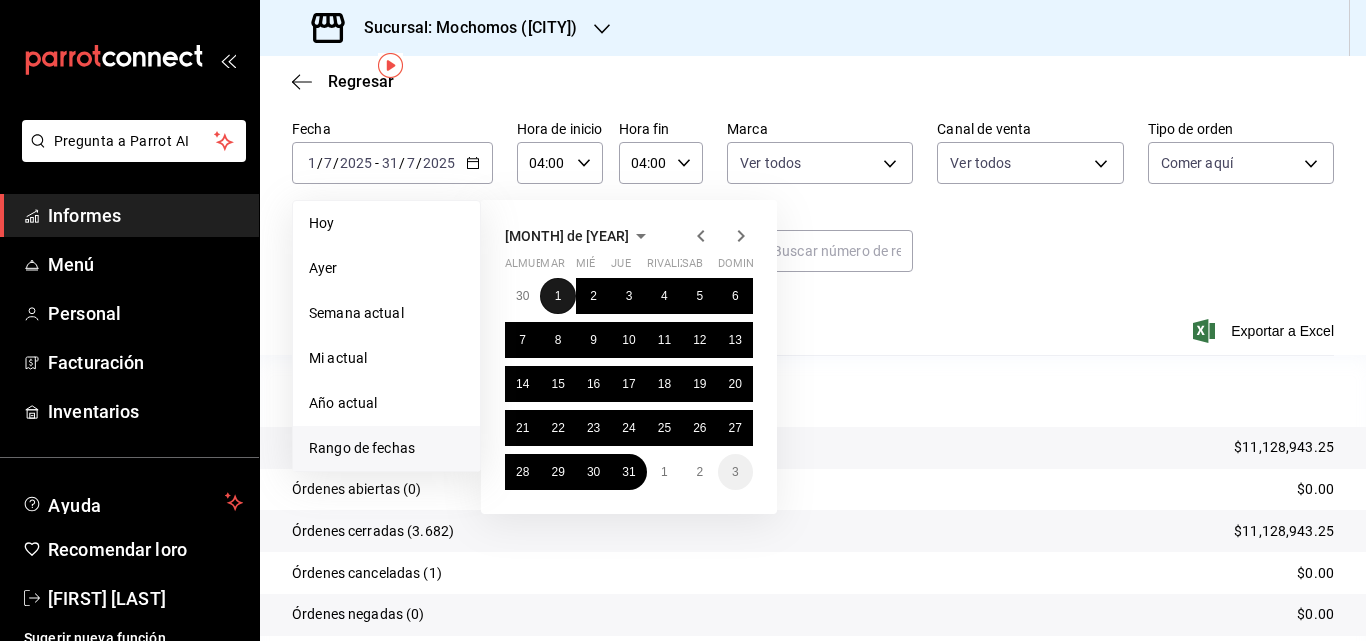 click on "1" at bounding box center [557, 296] 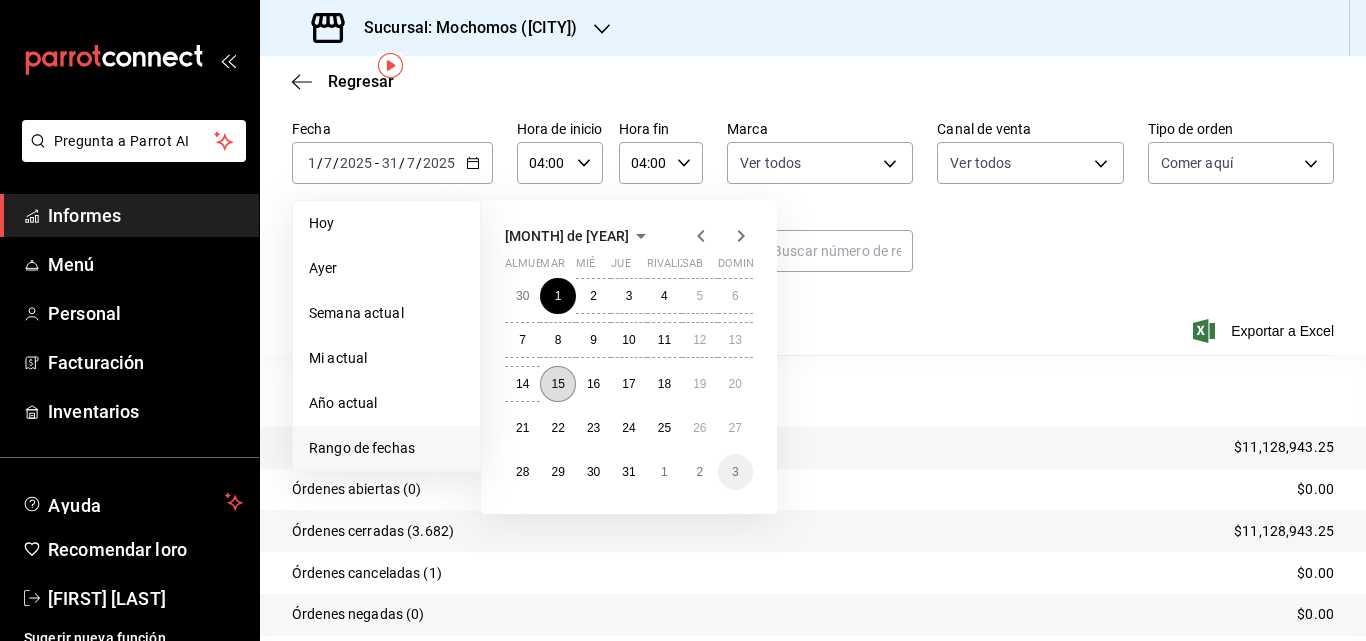 click on "15" at bounding box center [557, 384] 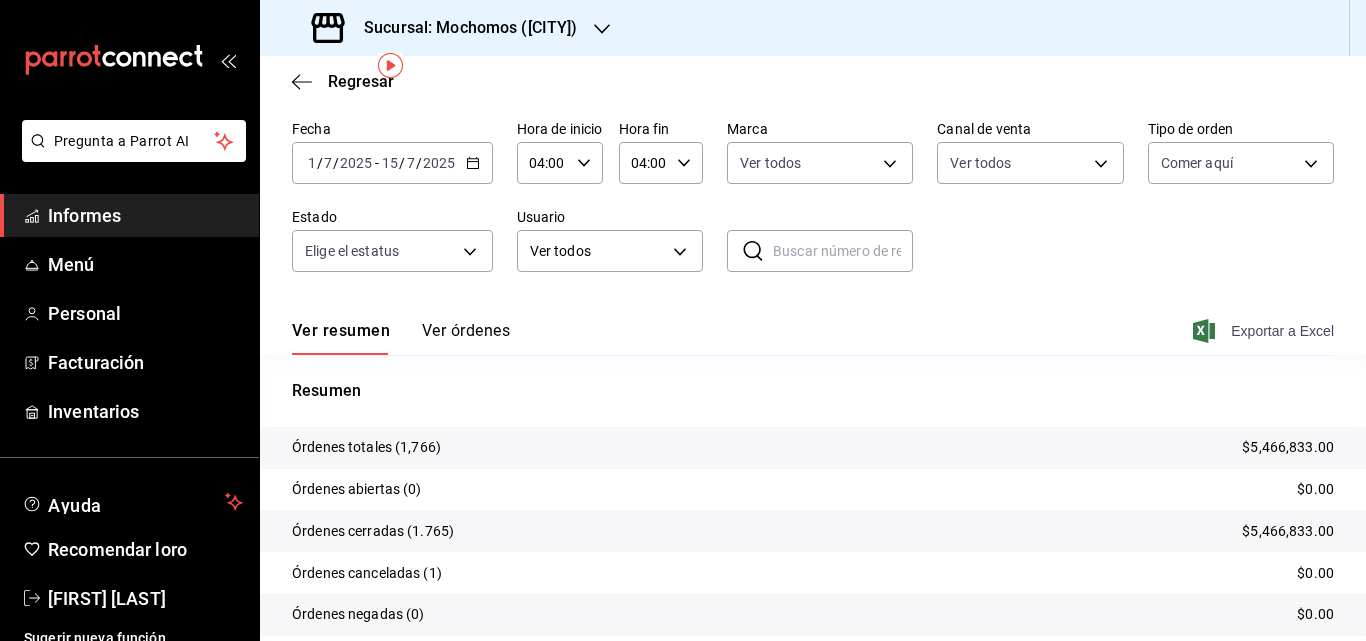 click on "Exportar a Excel" at bounding box center (1282, 331) 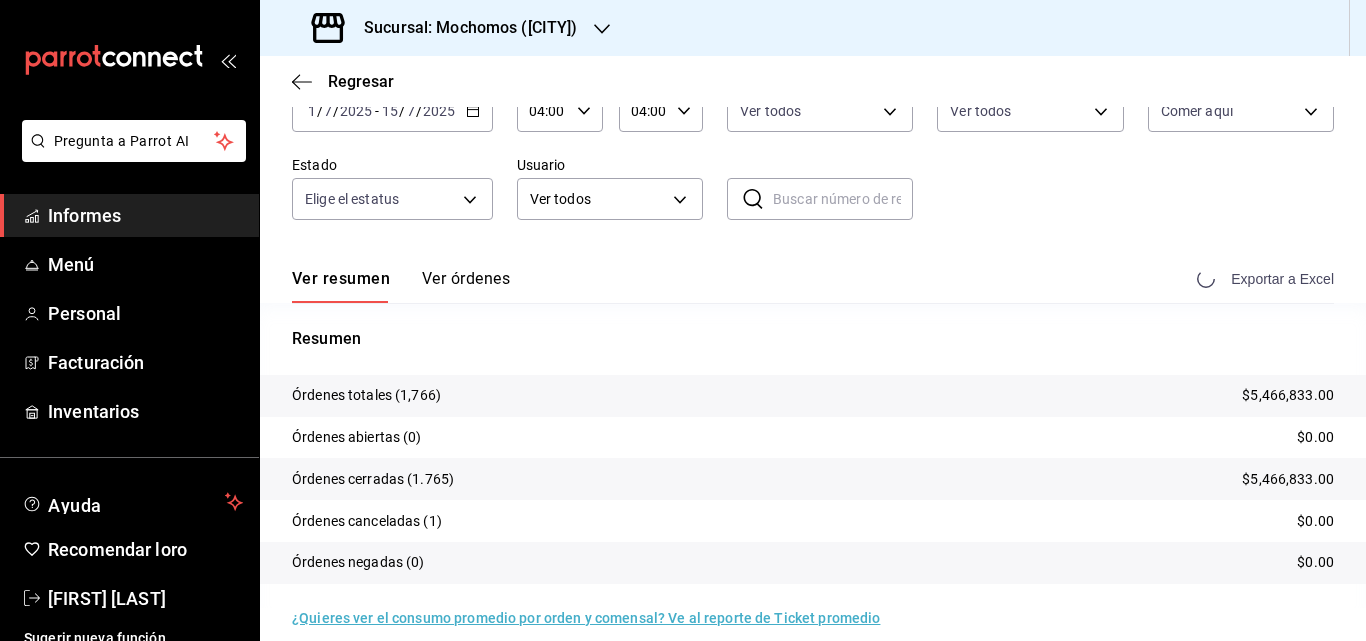 scroll, scrollTop: 123, scrollLeft: 0, axis: vertical 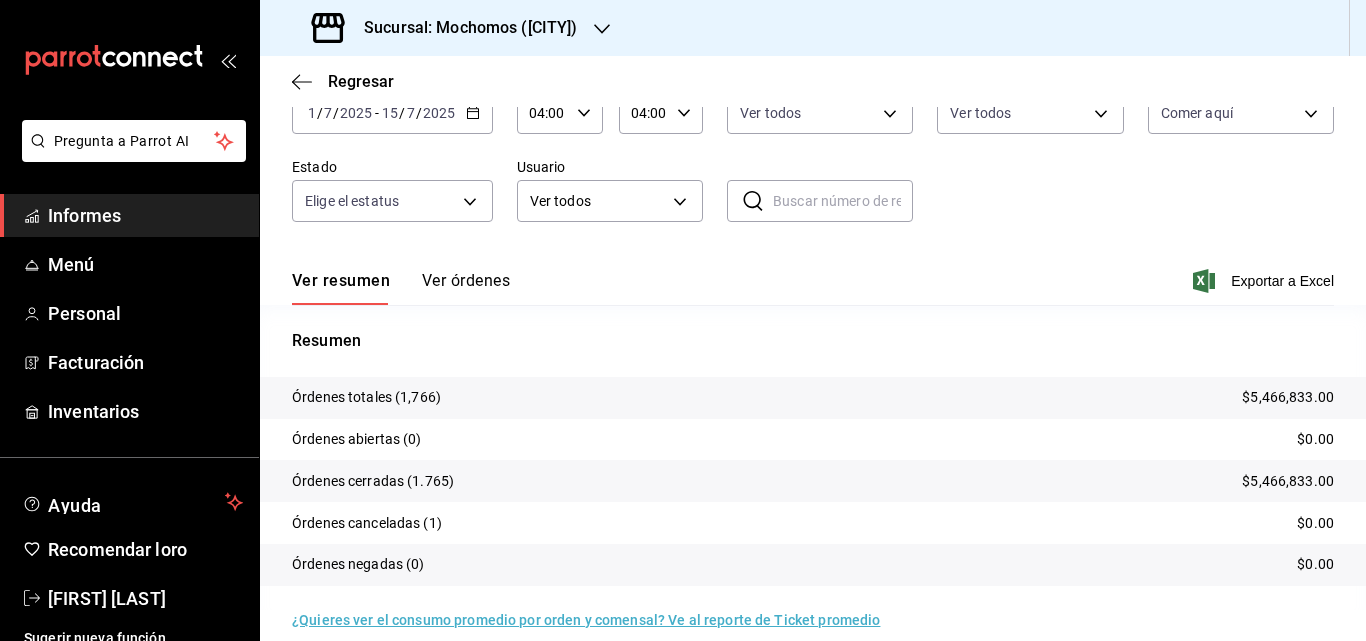 click on "2025-07-01 1 / 7 / 2025 - 2025-07-15 15 / 7 / 2025" at bounding box center [392, 113] 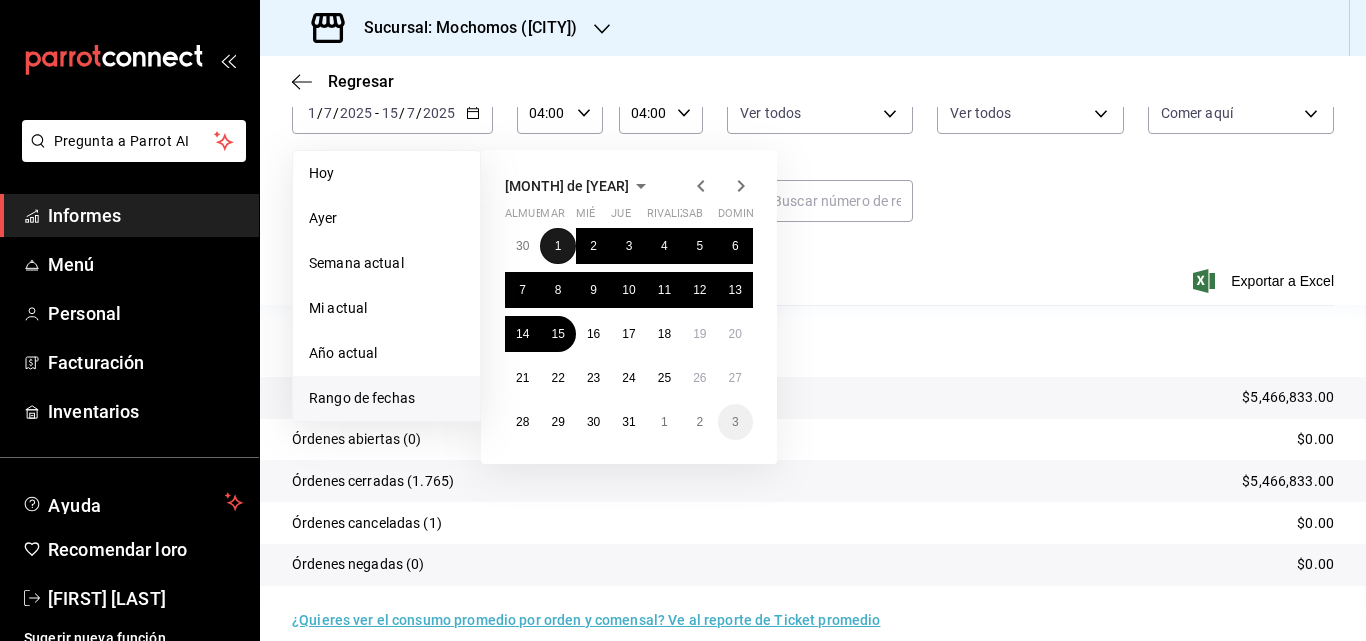 click on "1" at bounding box center [557, 246] 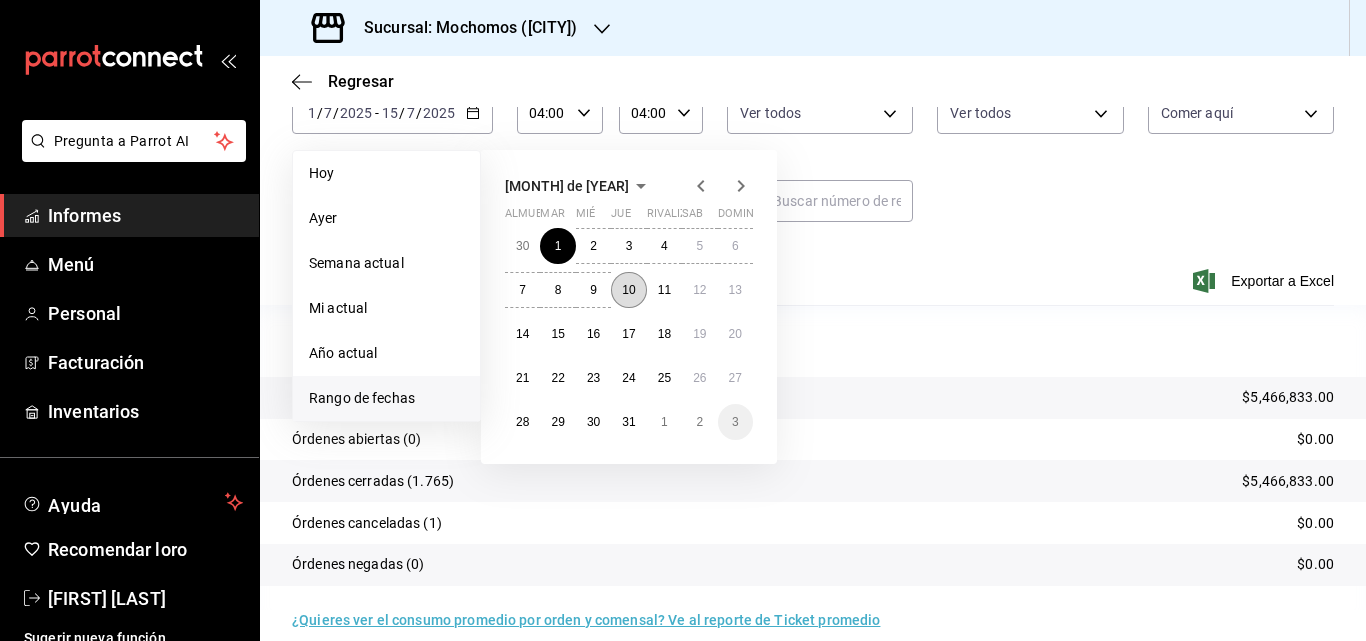 click on "10" at bounding box center [628, 290] 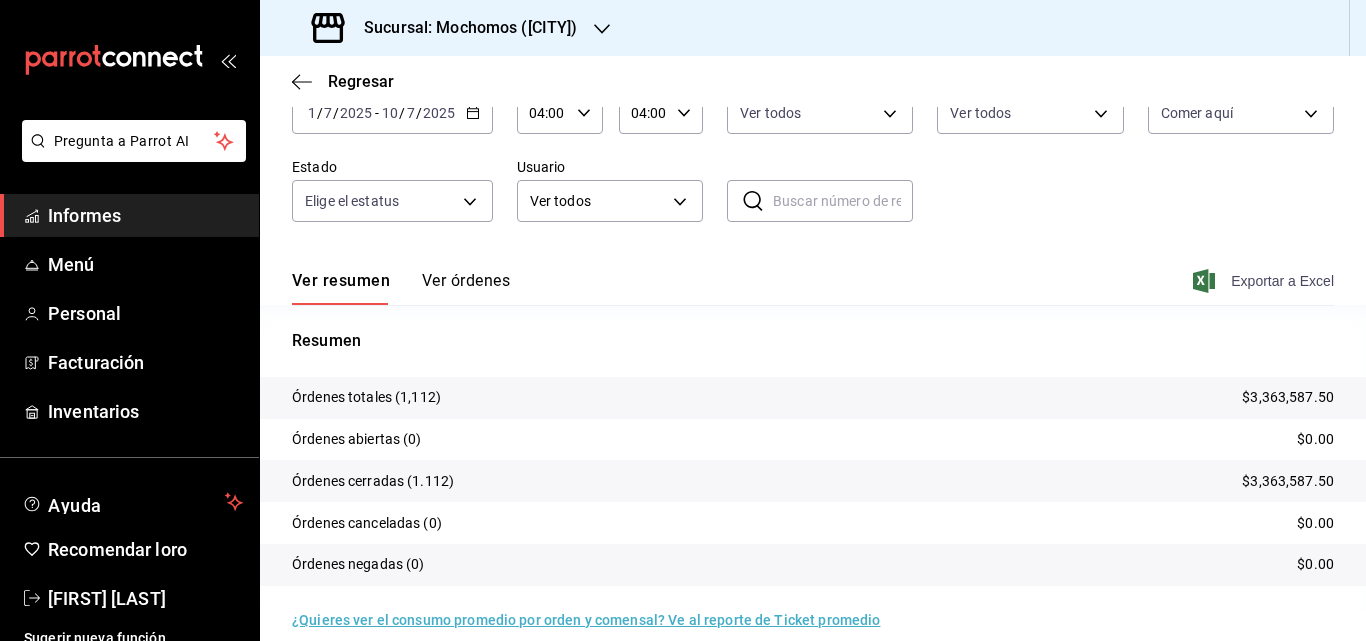 click on "Exportar a Excel" at bounding box center (1282, 281) 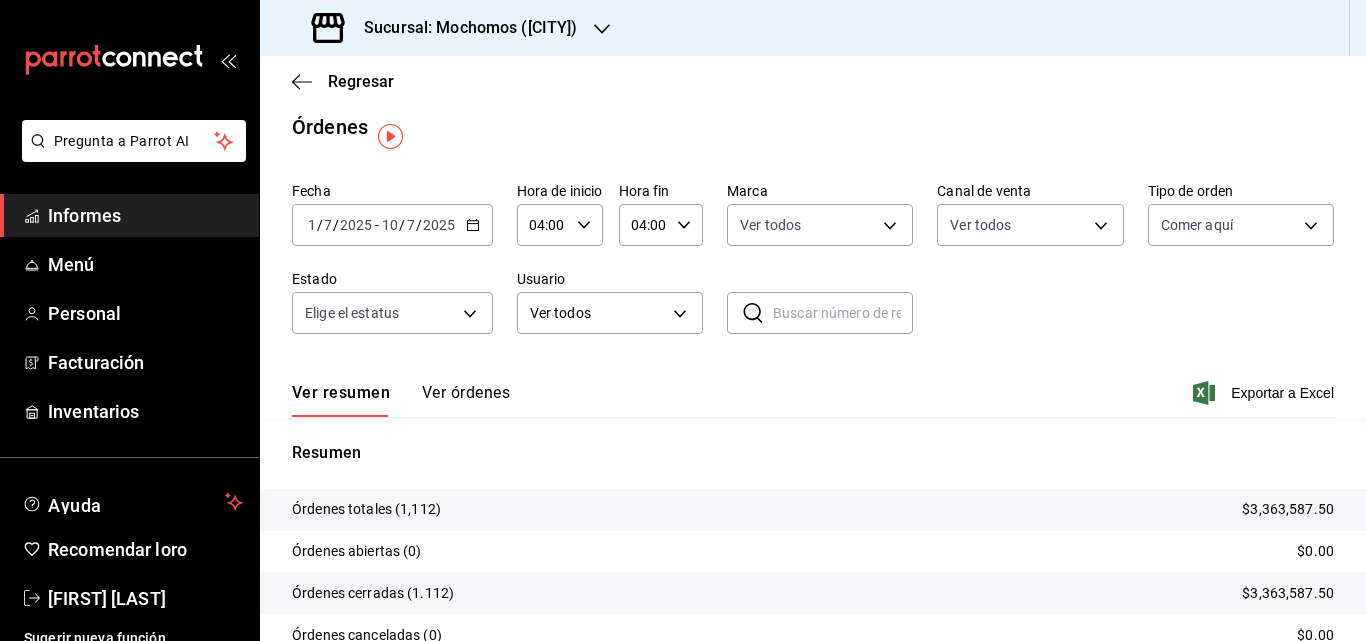 scroll, scrollTop: 0, scrollLeft: 0, axis: both 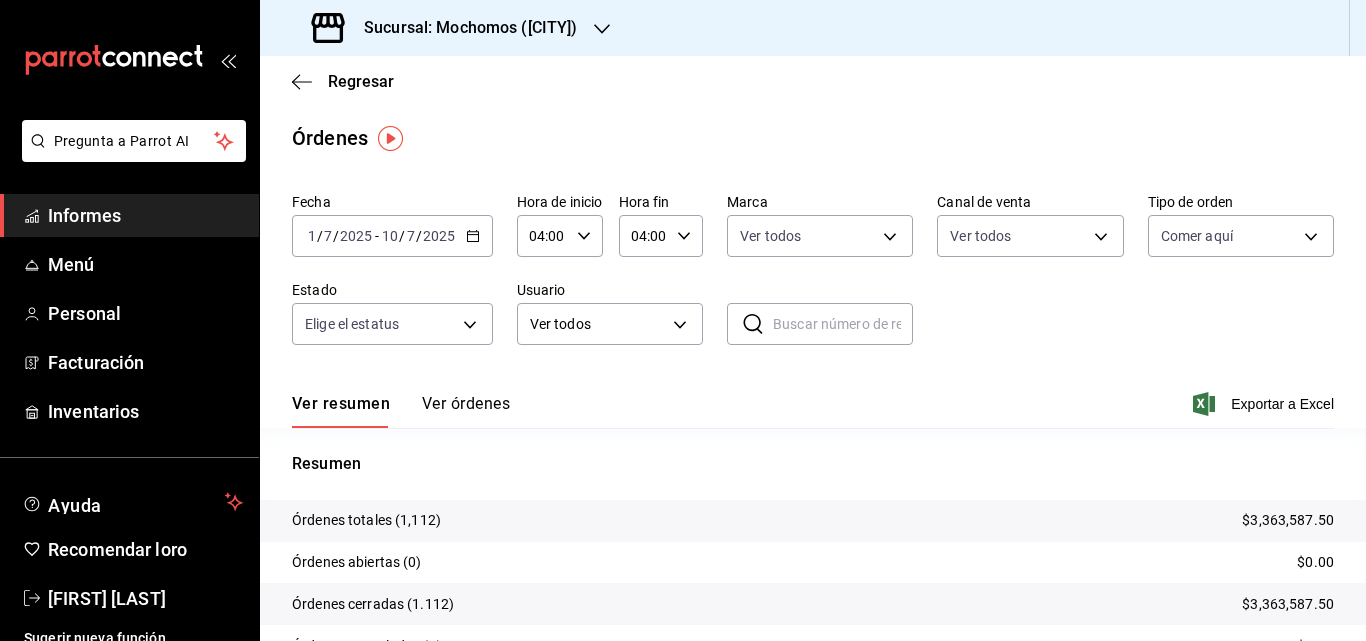 click 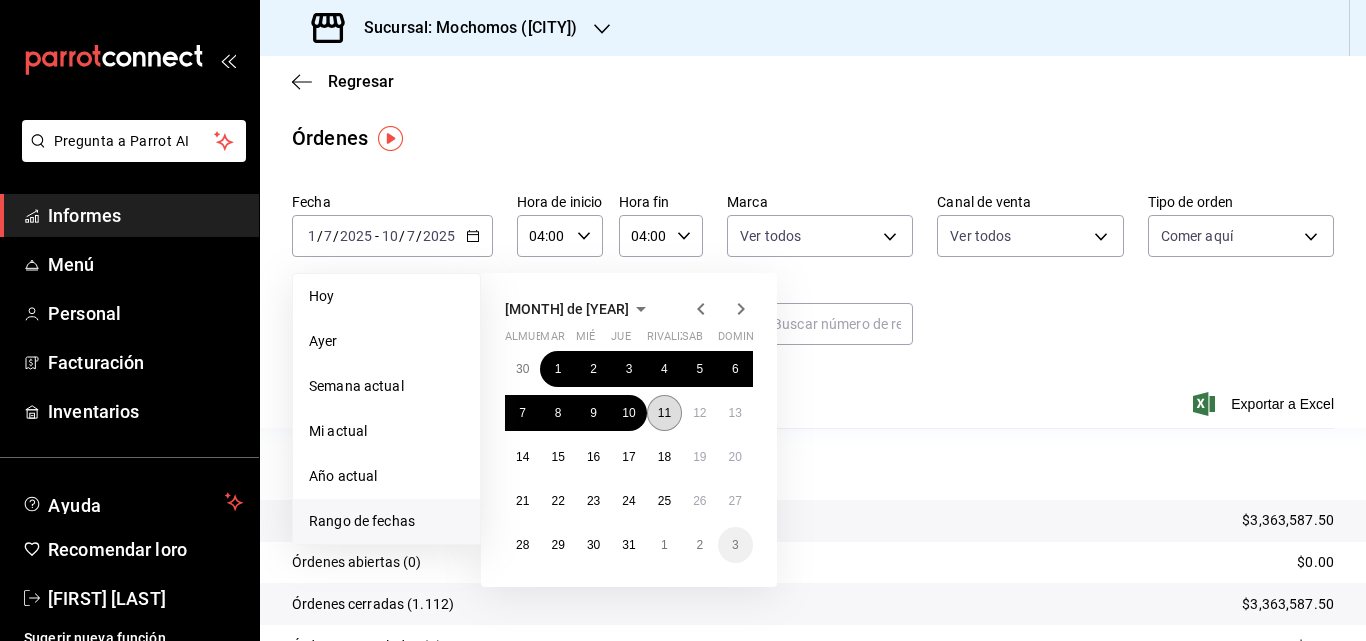 click on "11" at bounding box center [664, 413] 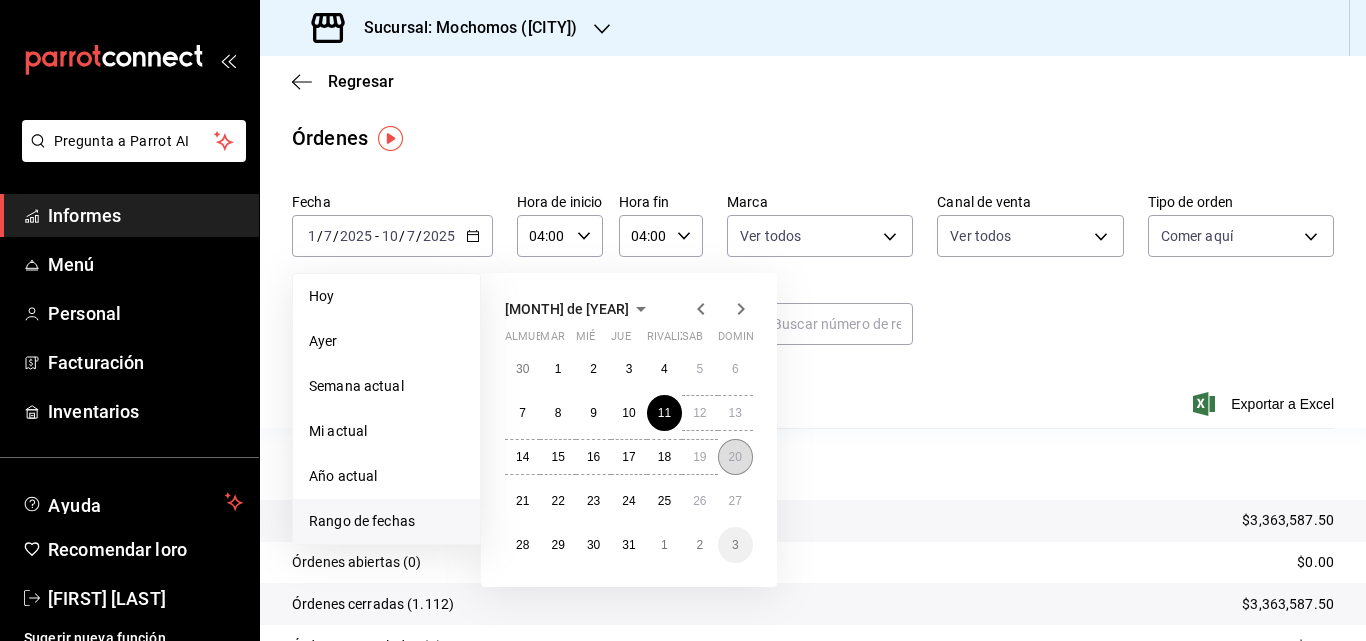 click on "20" at bounding box center (735, 457) 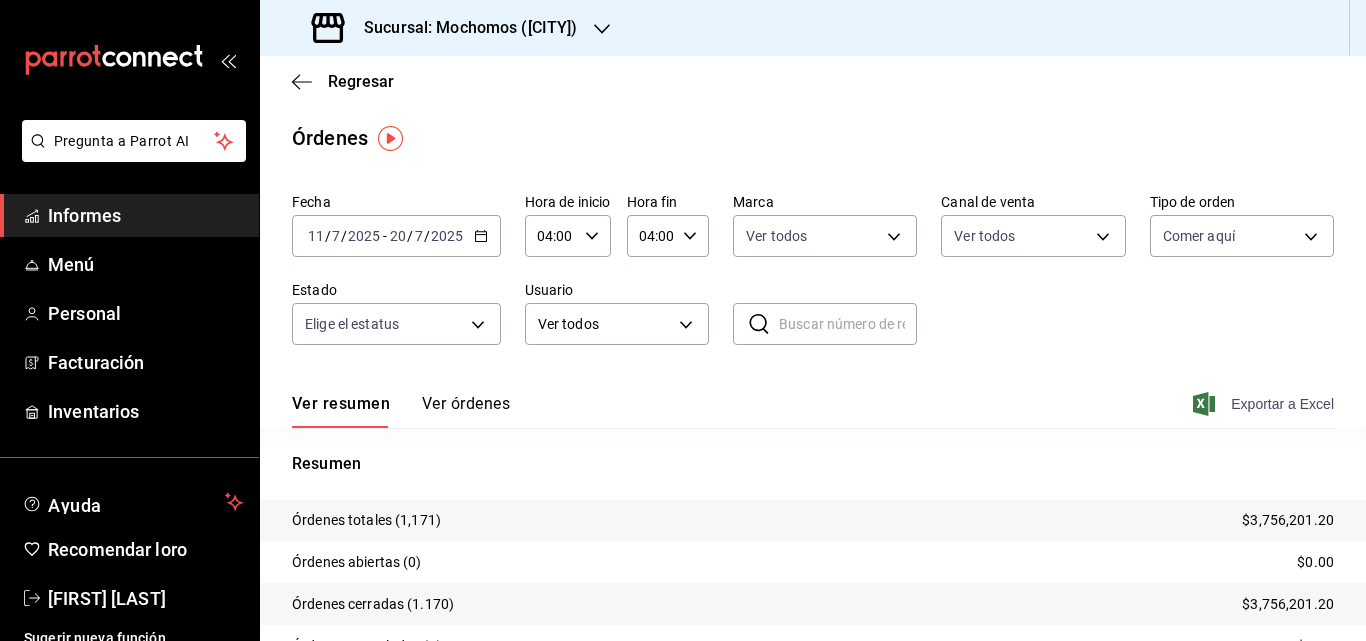 click on "Exportar a Excel" at bounding box center [1282, 404] 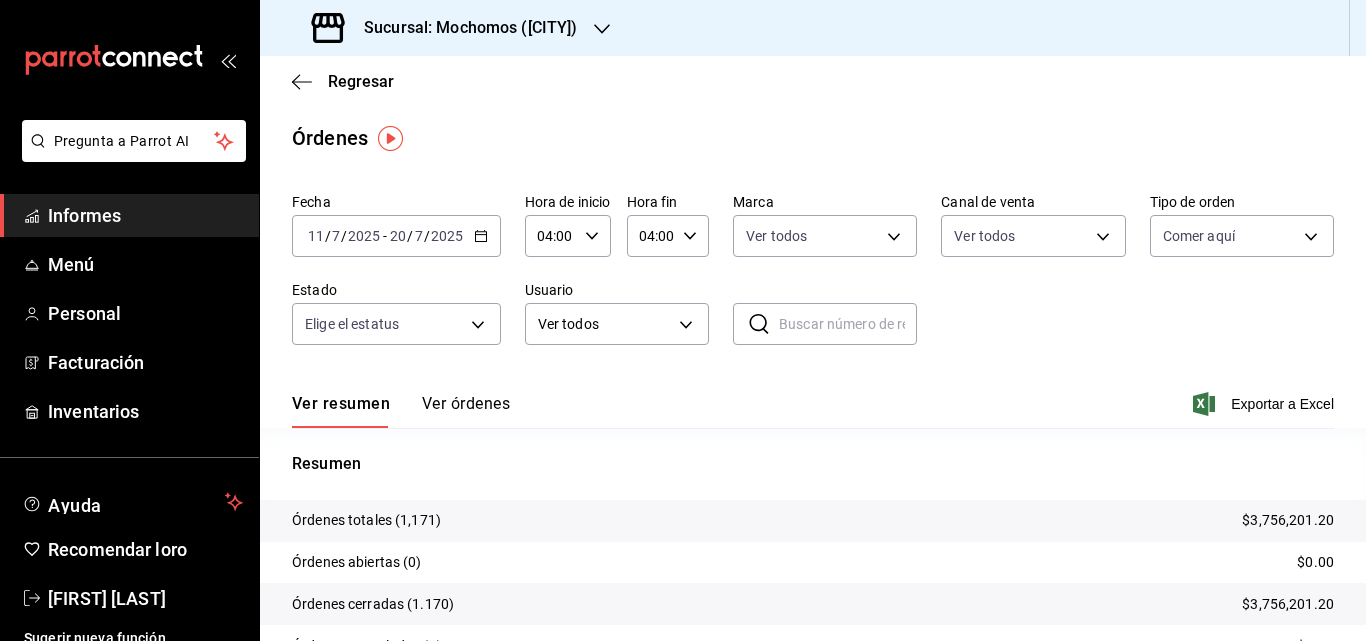 click 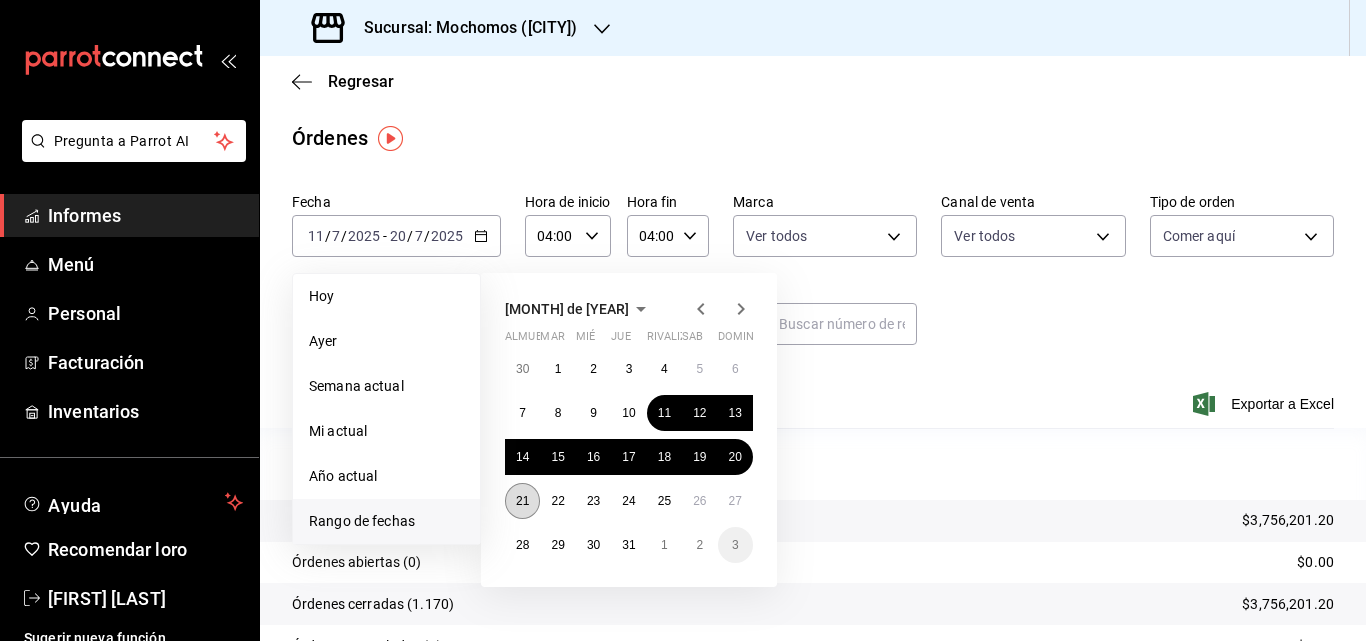 click on "21" at bounding box center [522, 501] 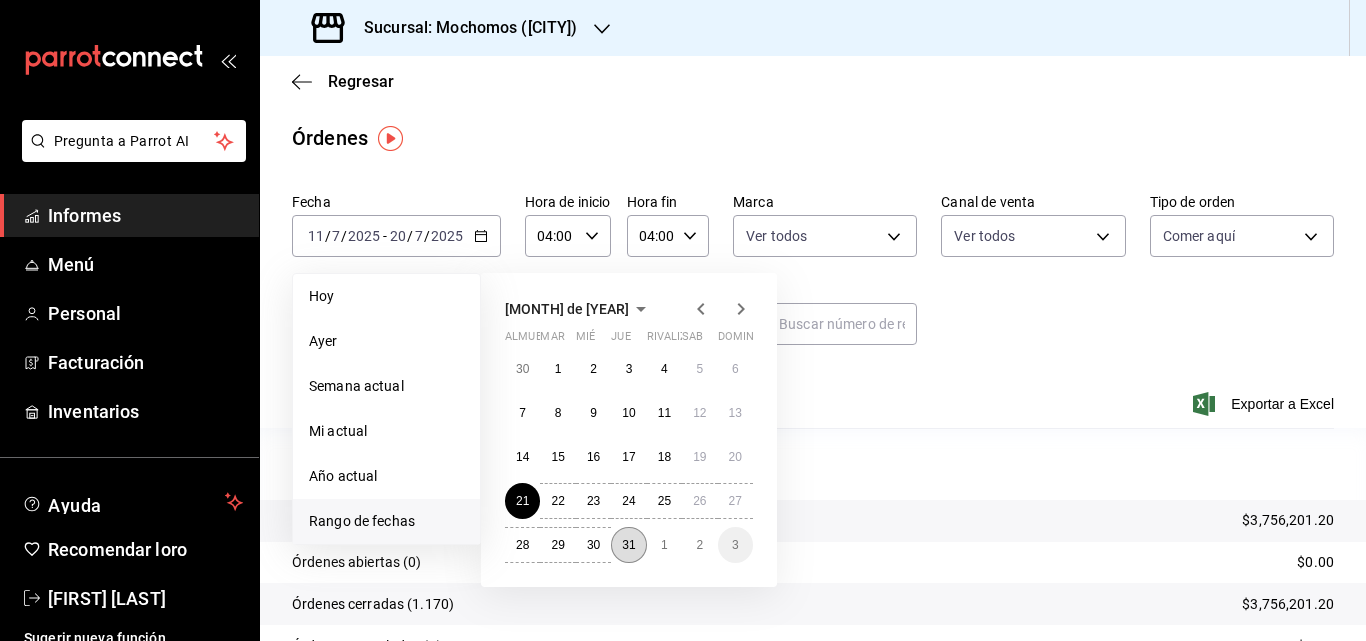 click on "31" at bounding box center [628, 545] 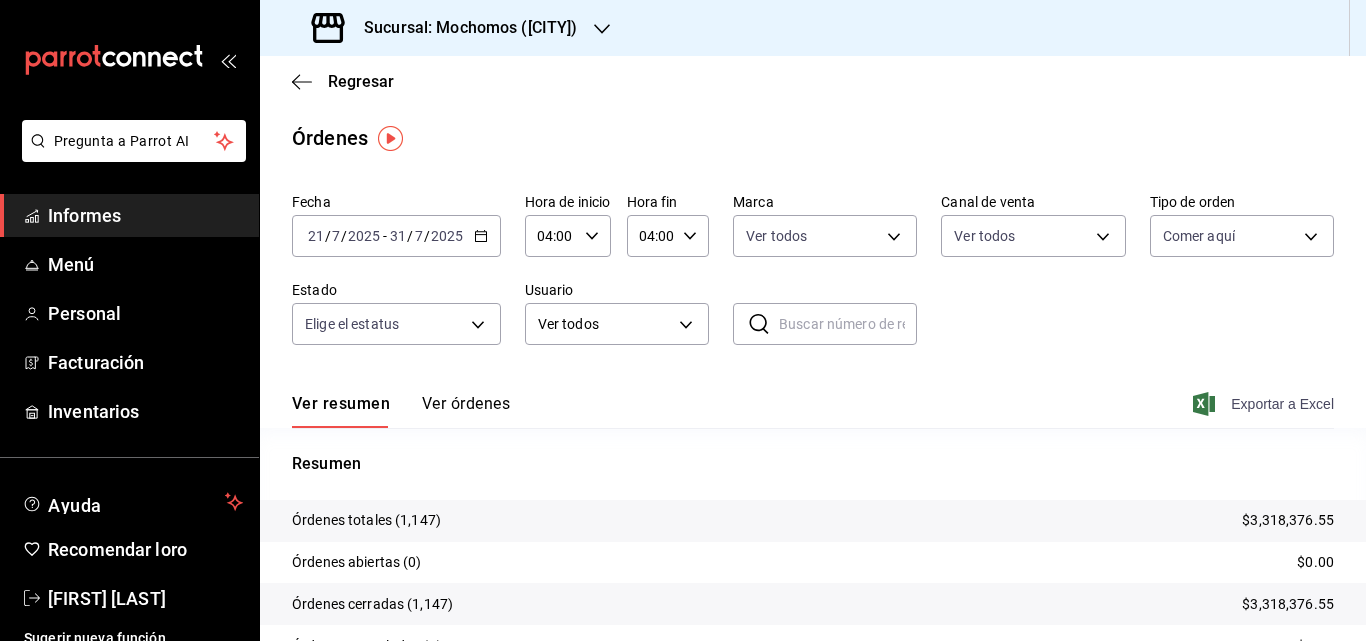 click on "Exportar a Excel" at bounding box center [1282, 404] 